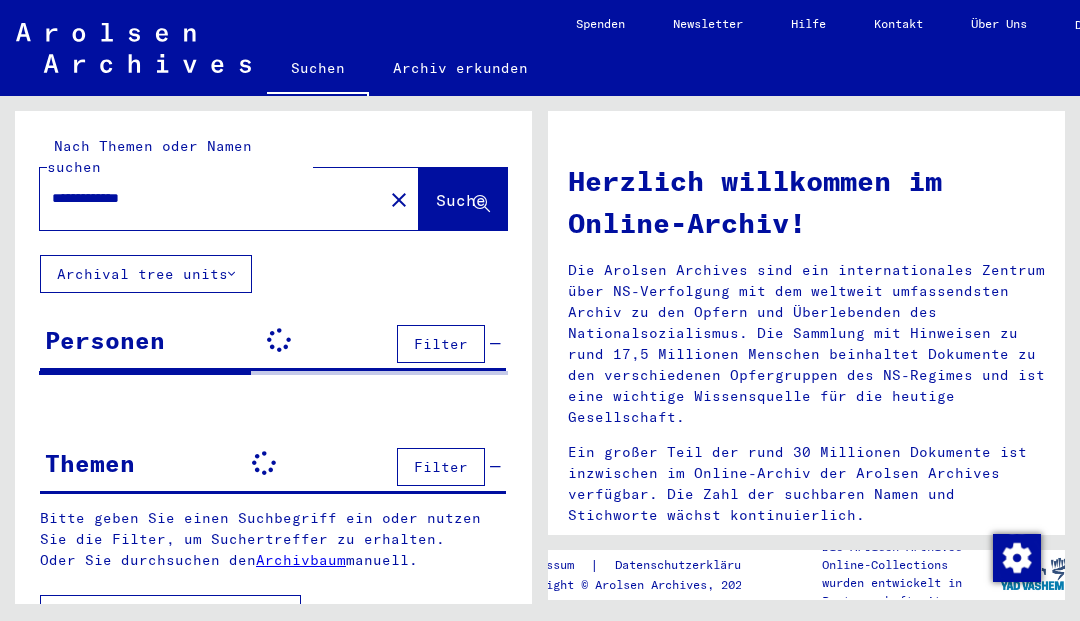 scroll, scrollTop: 0, scrollLeft: 0, axis: both 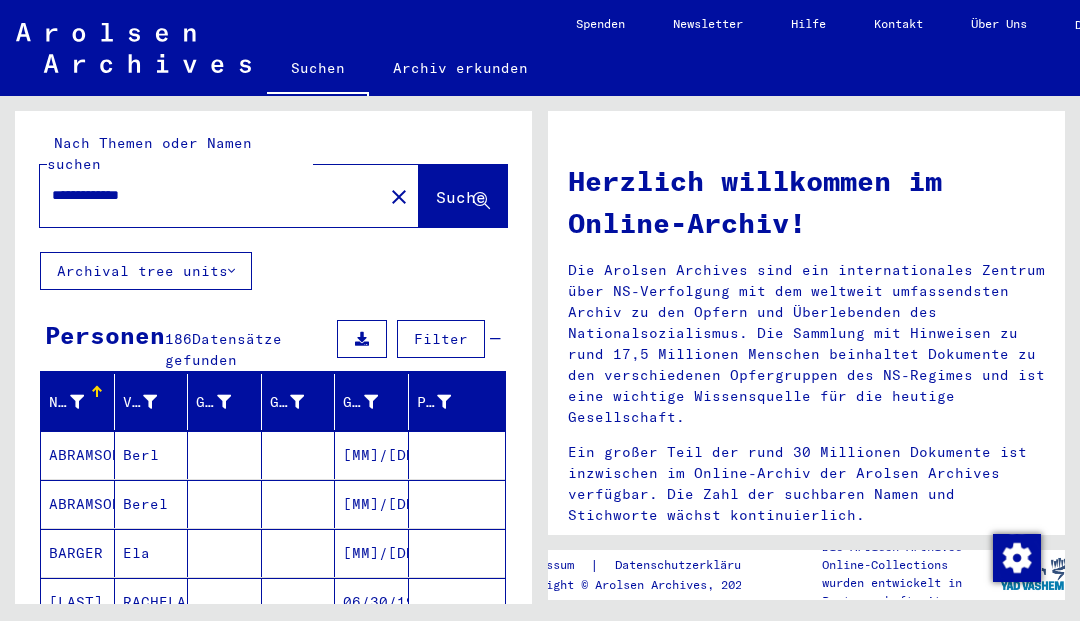 click on "Archival tree units" 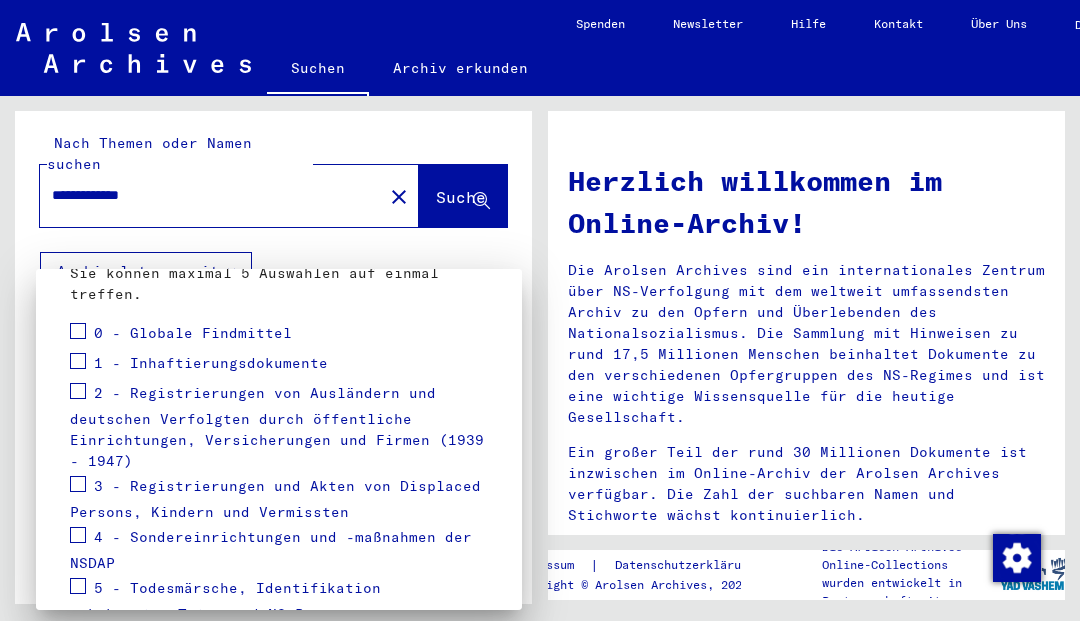 scroll, scrollTop: 283, scrollLeft: 0, axis: vertical 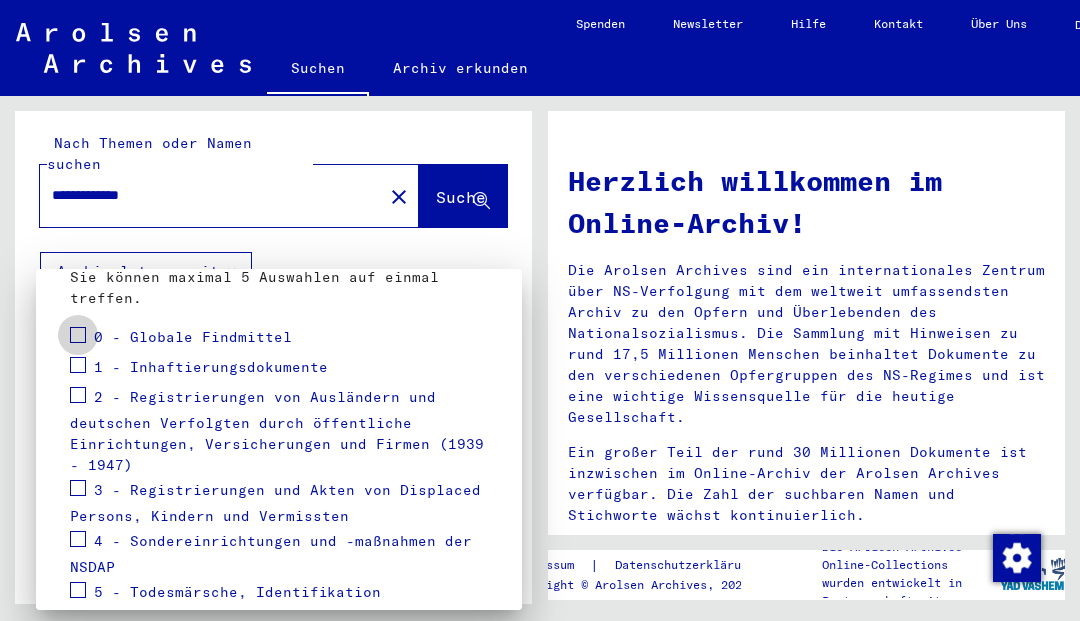 click at bounding box center (78, 335) 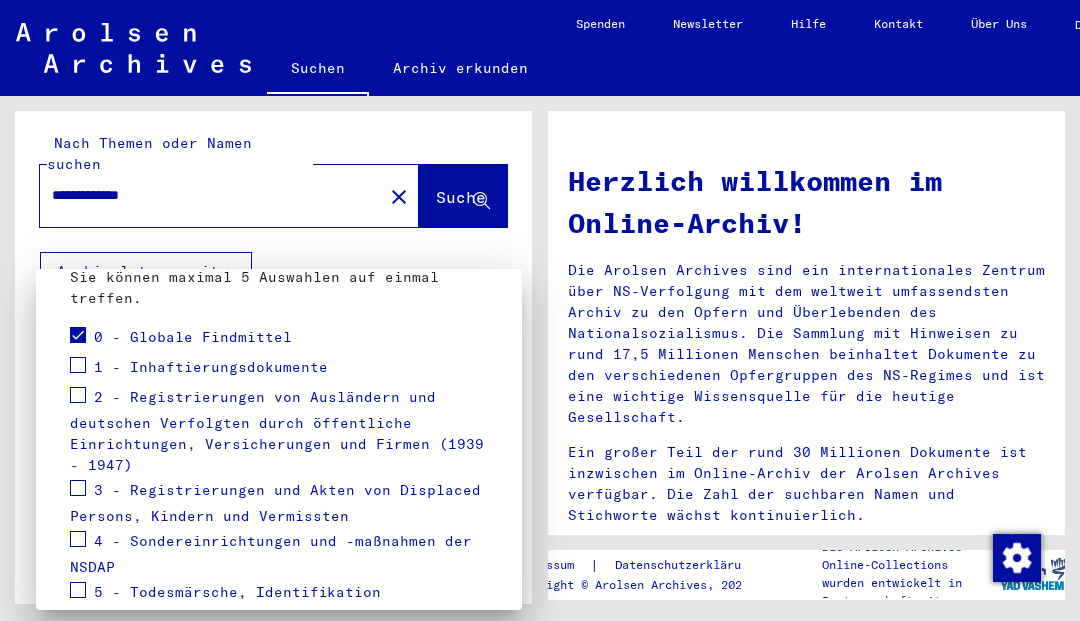 click at bounding box center (78, 365) 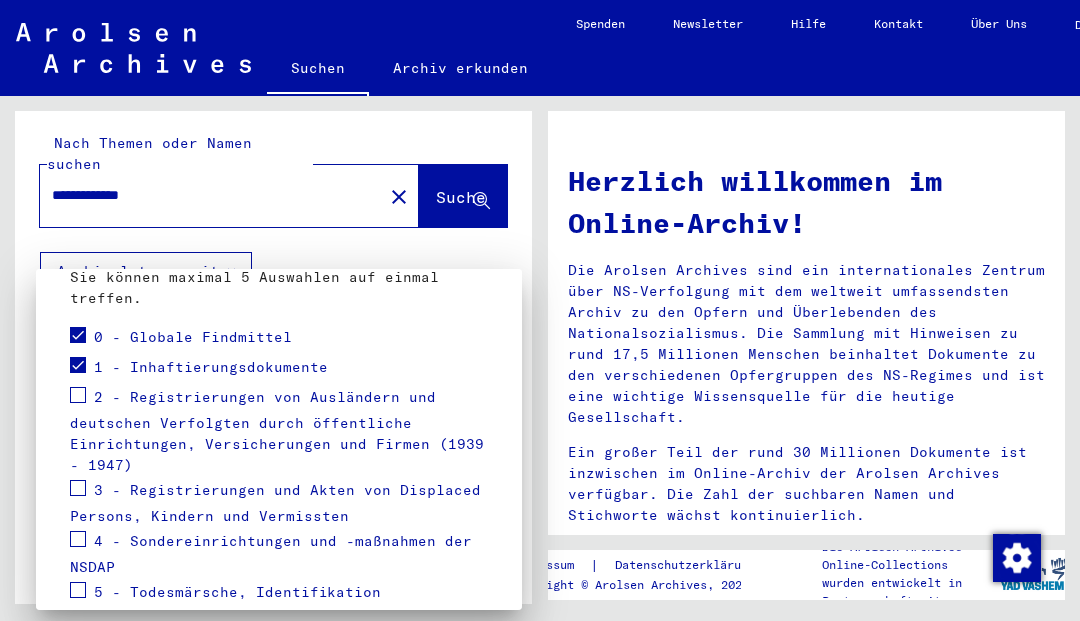 click at bounding box center [78, 488] 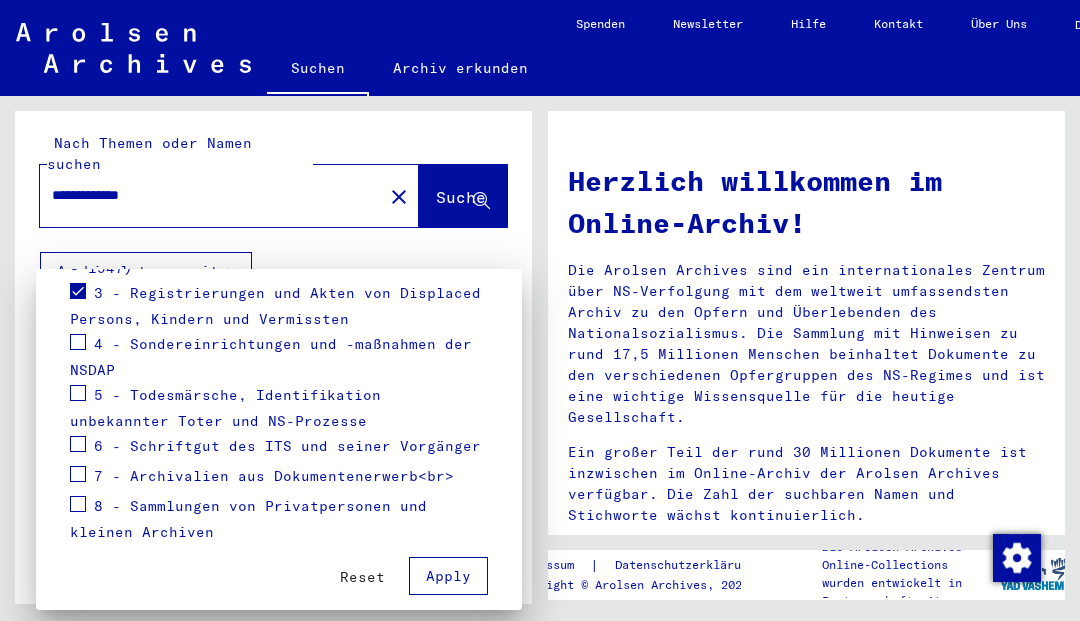 scroll, scrollTop: 478, scrollLeft: 0, axis: vertical 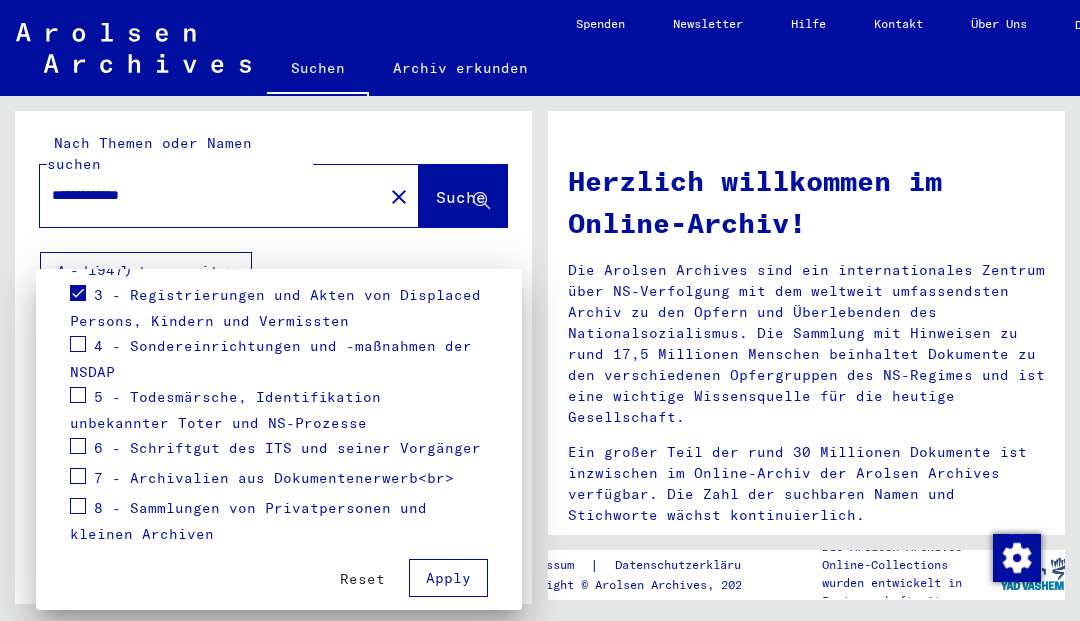 click at bounding box center [78, 395] 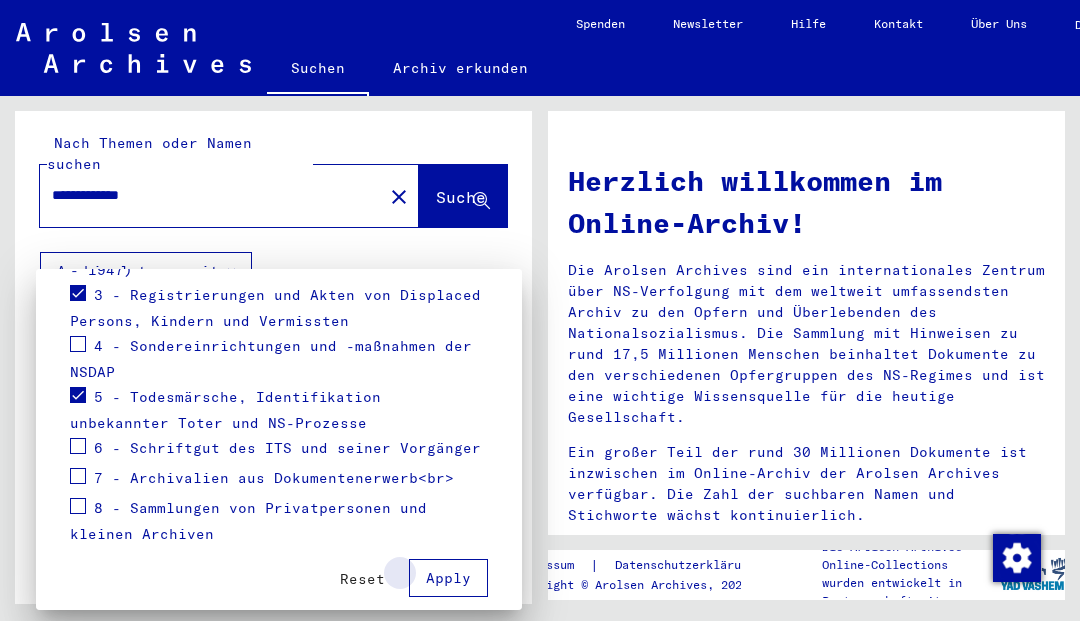 click on "Apply" at bounding box center (448, 578) 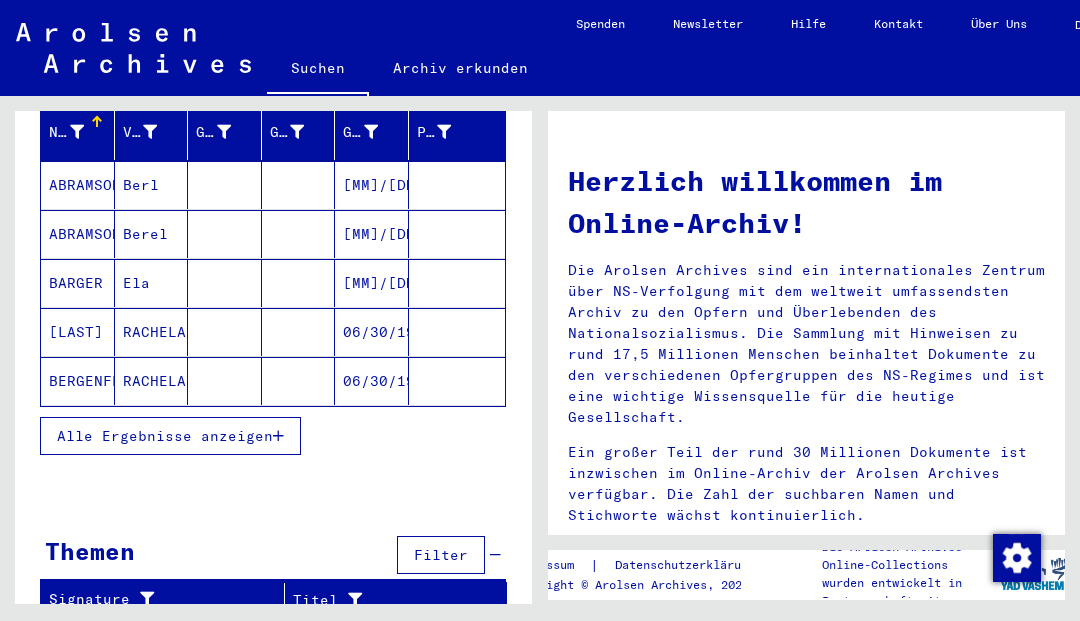 scroll, scrollTop: 262, scrollLeft: 0, axis: vertical 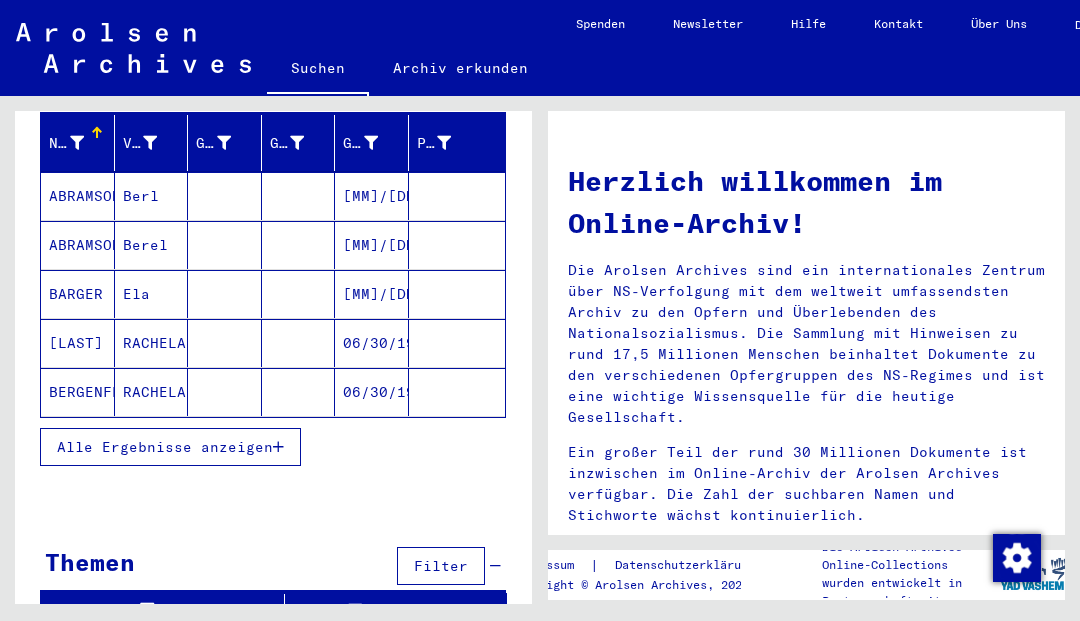 click on "Alle Ergebnisse anzeigen" at bounding box center (170, 447) 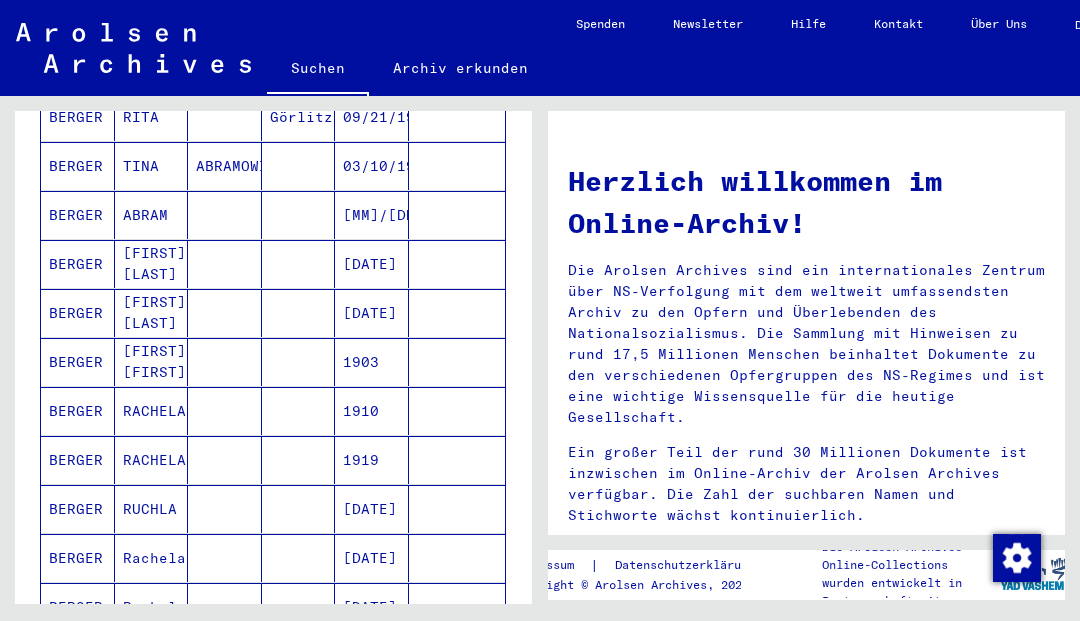 scroll, scrollTop: 832, scrollLeft: 0, axis: vertical 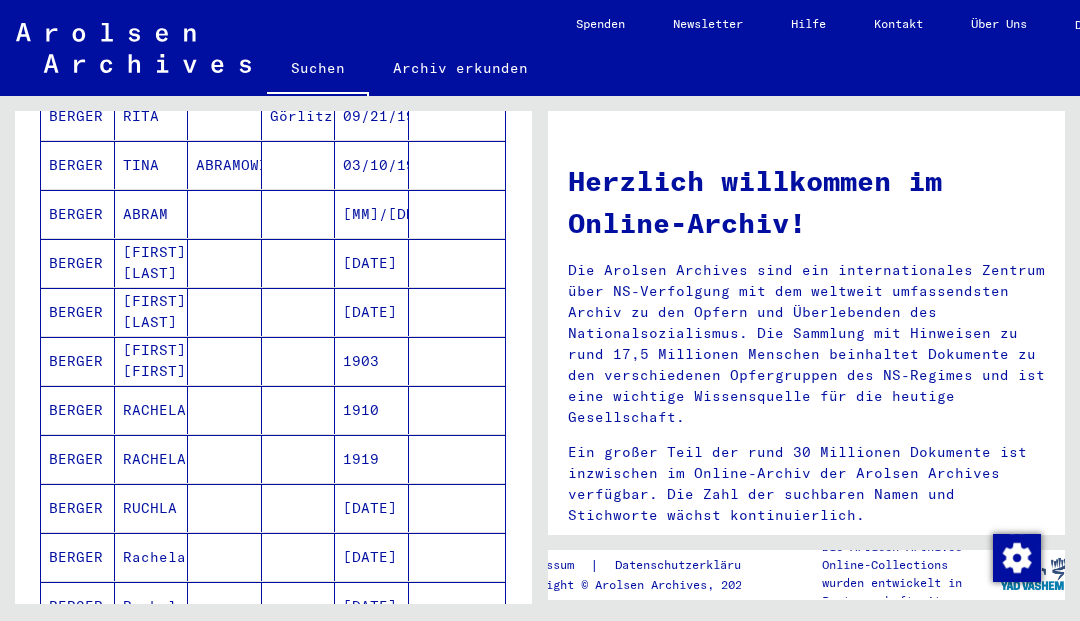 click on "1903" at bounding box center [372, 410] 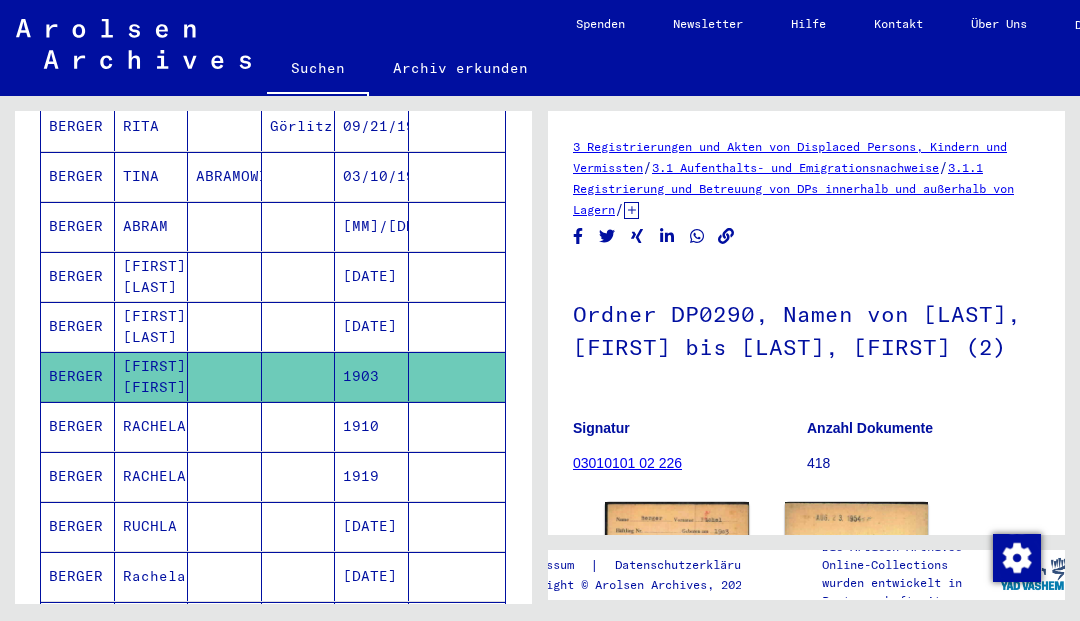 scroll, scrollTop: 0, scrollLeft: 0, axis: both 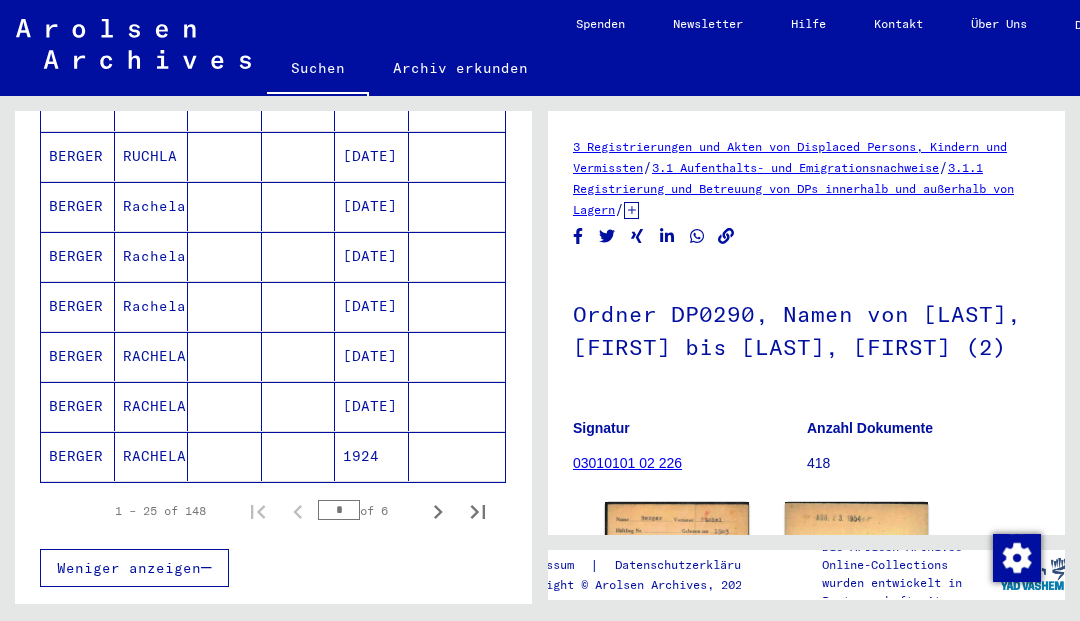click 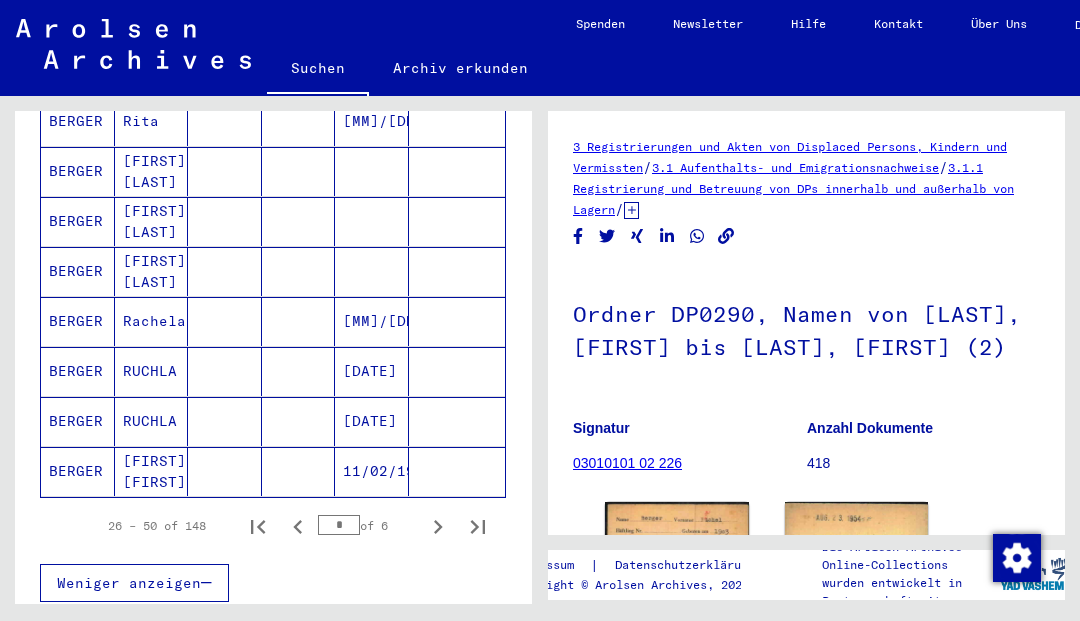 scroll, scrollTop: 1201, scrollLeft: 0, axis: vertical 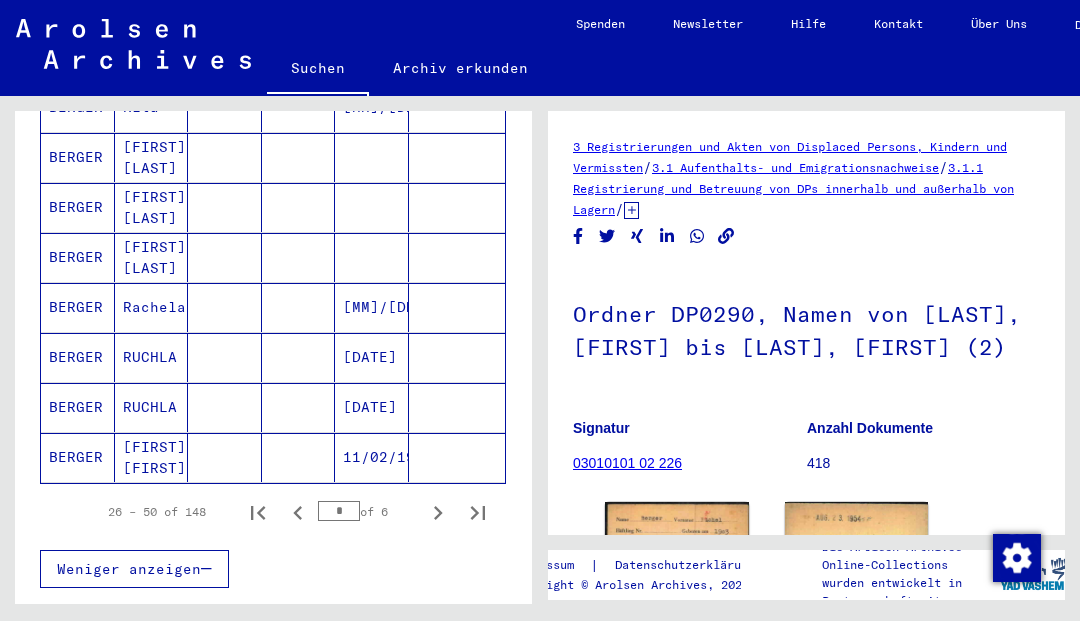 click 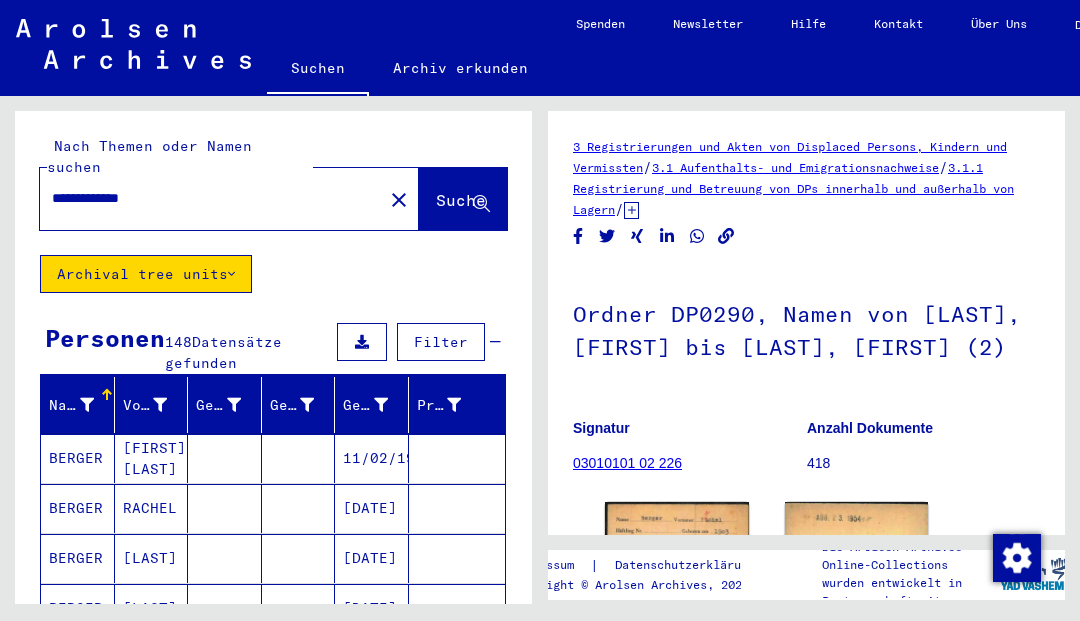 scroll, scrollTop: 0, scrollLeft: 0, axis: both 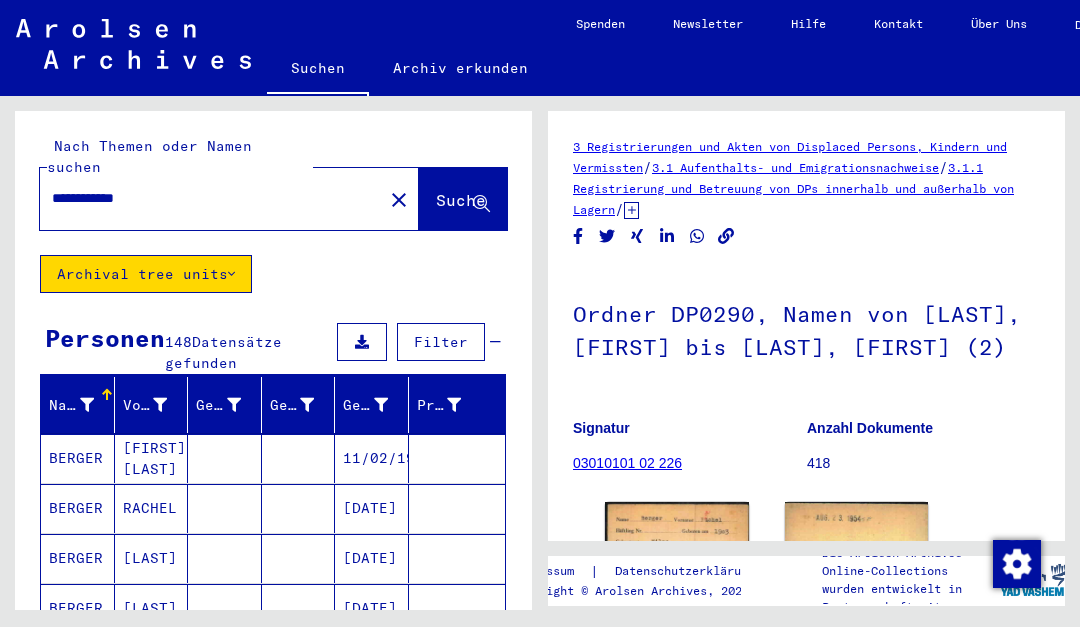 type on "**********" 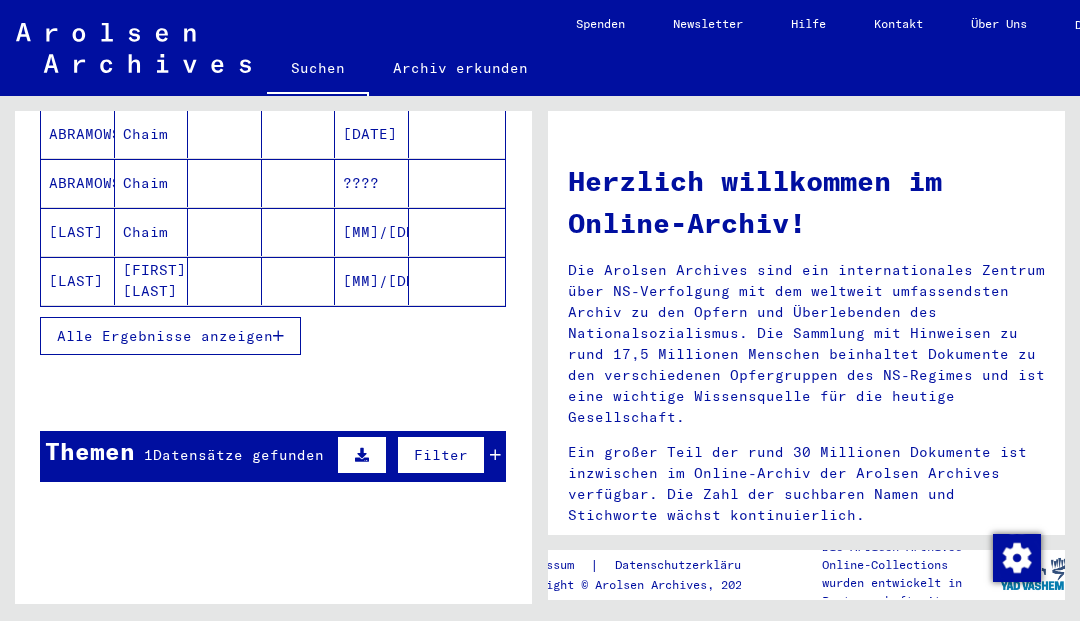 scroll, scrollTop: 374, scrollLeft: 0, axis: vertical 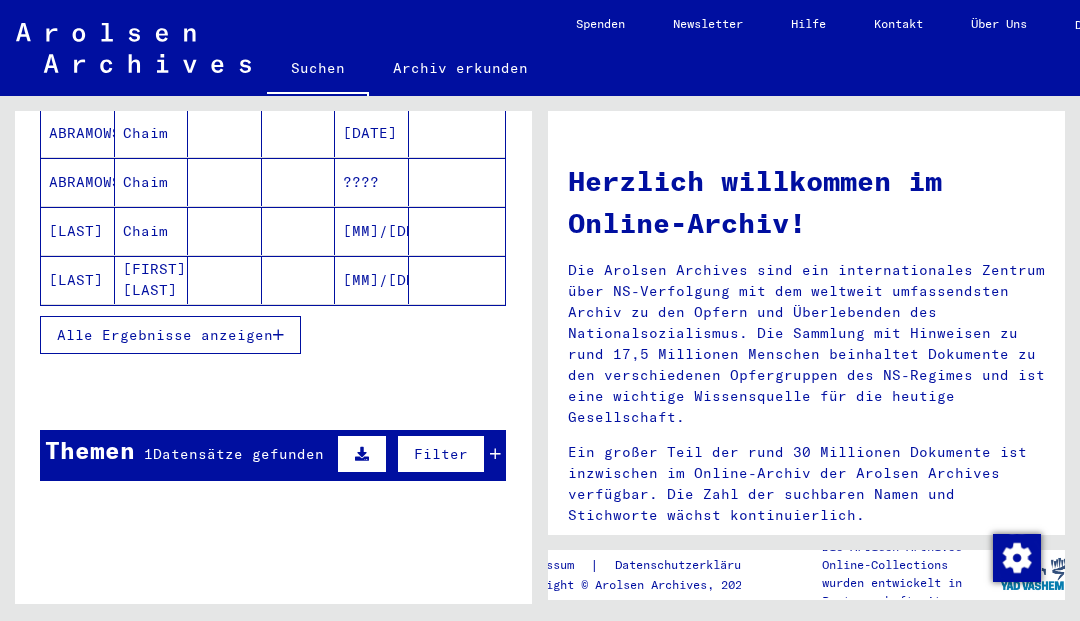 click on "Alle Ergebnisse anzeigen" at bounding box center (170, 335) 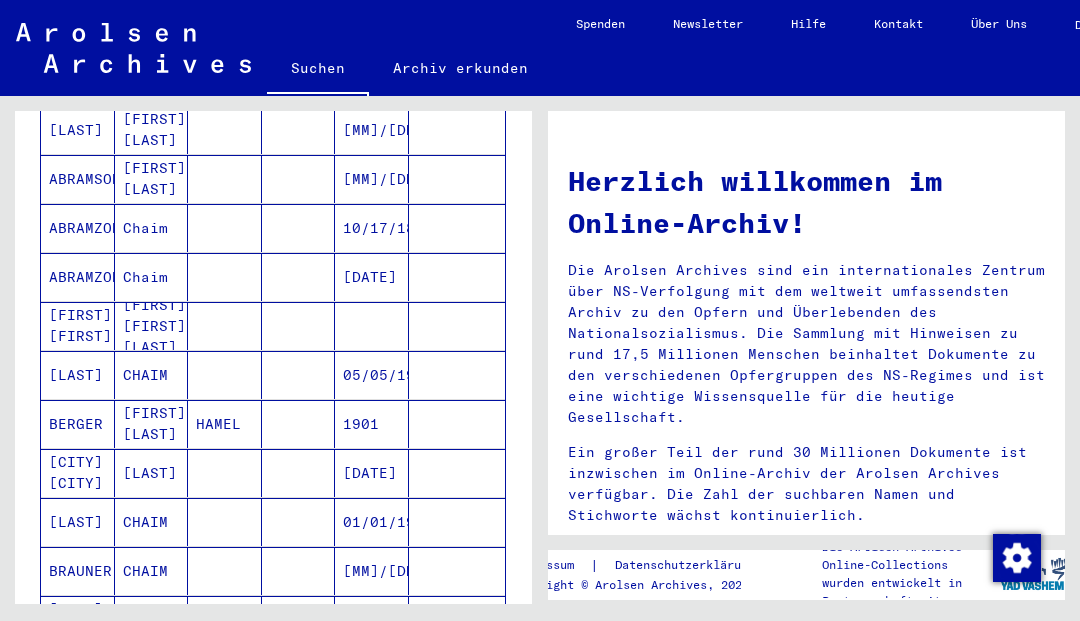 scroll, scrollTop: 546, scrollLeft: 0, axis: vertical 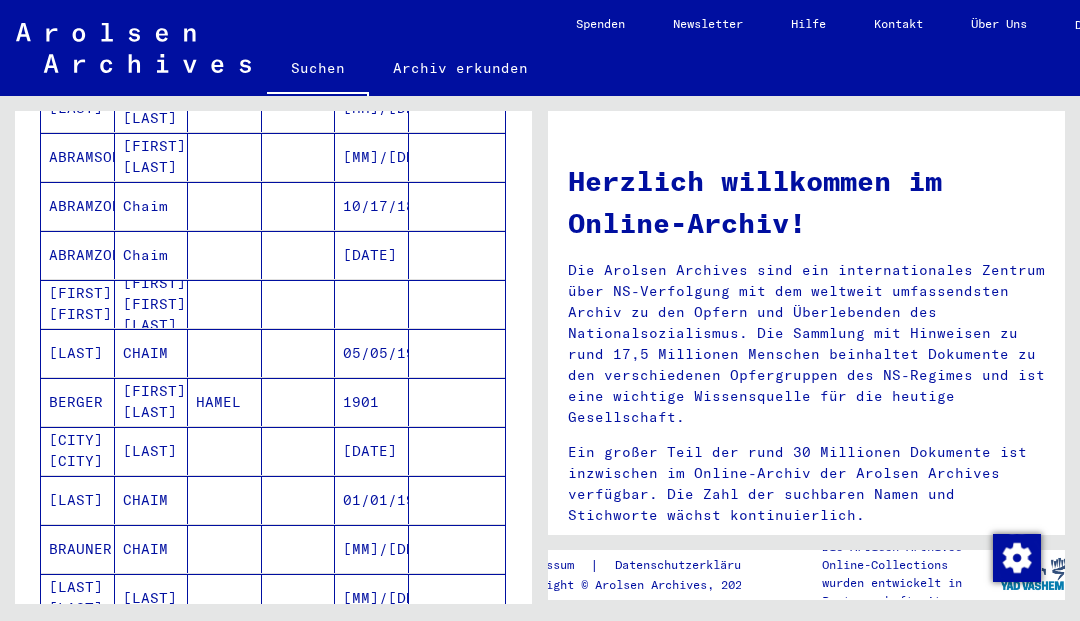 click on "1901" at bounding box center (372, 451) 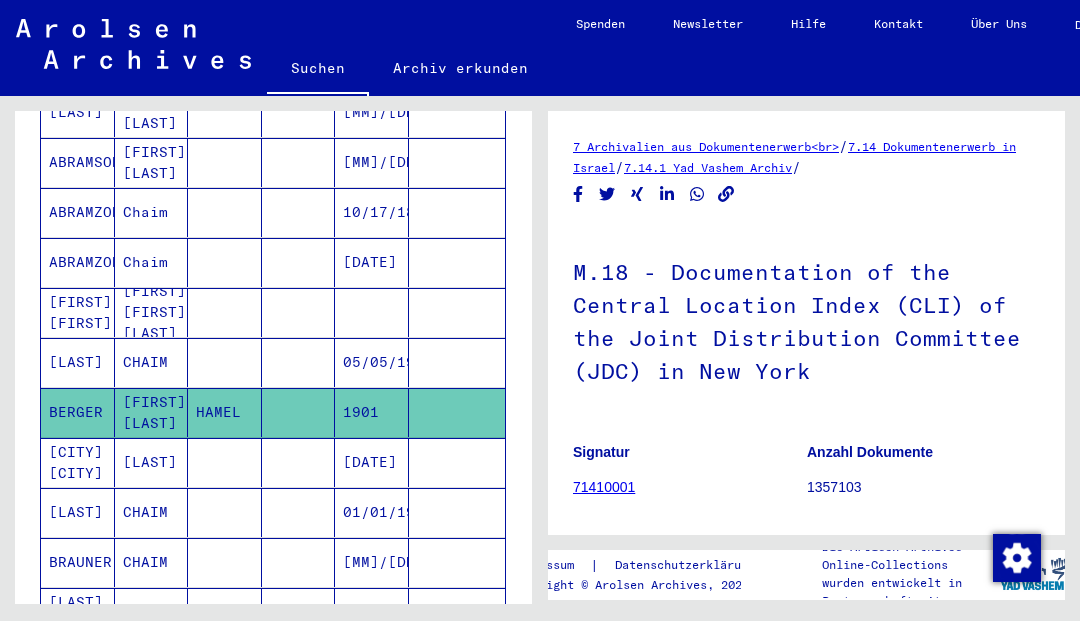 scroll, scrollTop: 0, scrollLeft: 0, axis: both 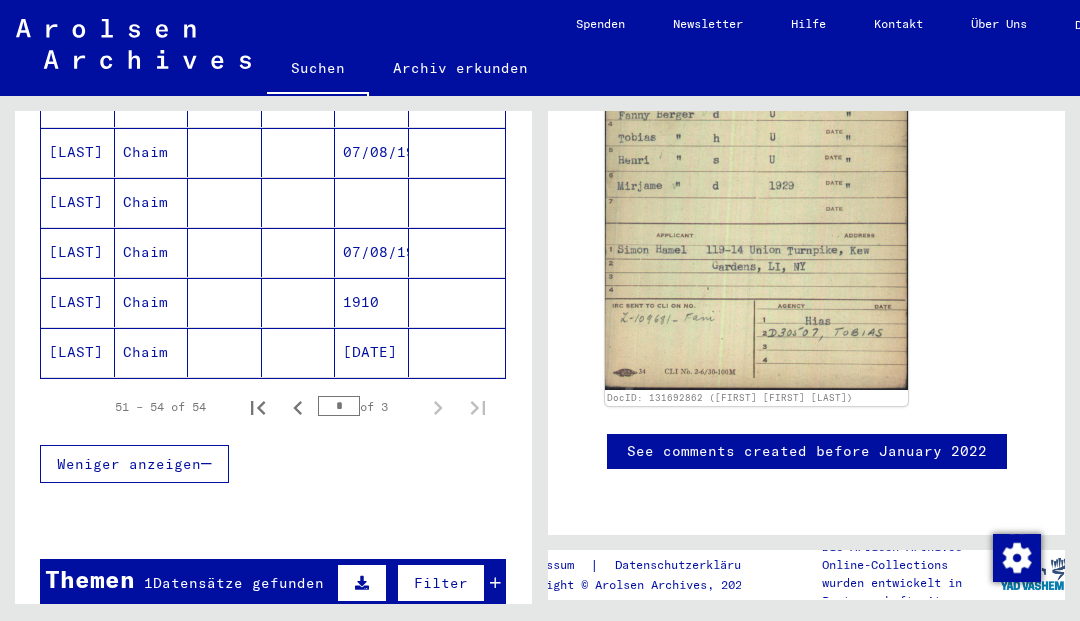 click on "Weniger anzeigen" at bounding box center [134, 464] 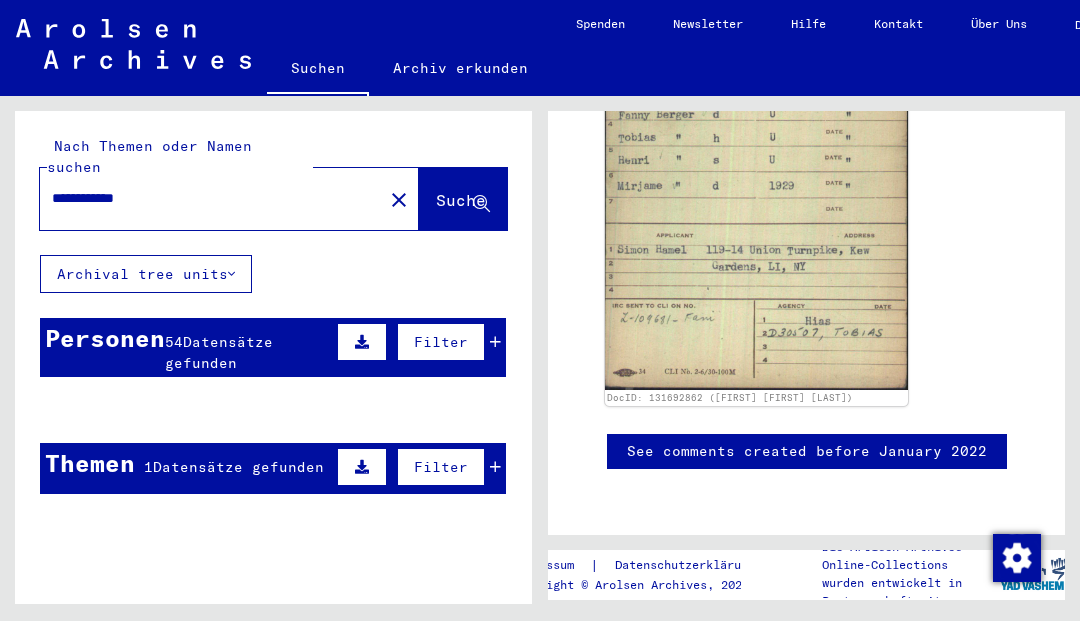 scroll, scrollTop: 0, scrollLeft: 0, axis: both 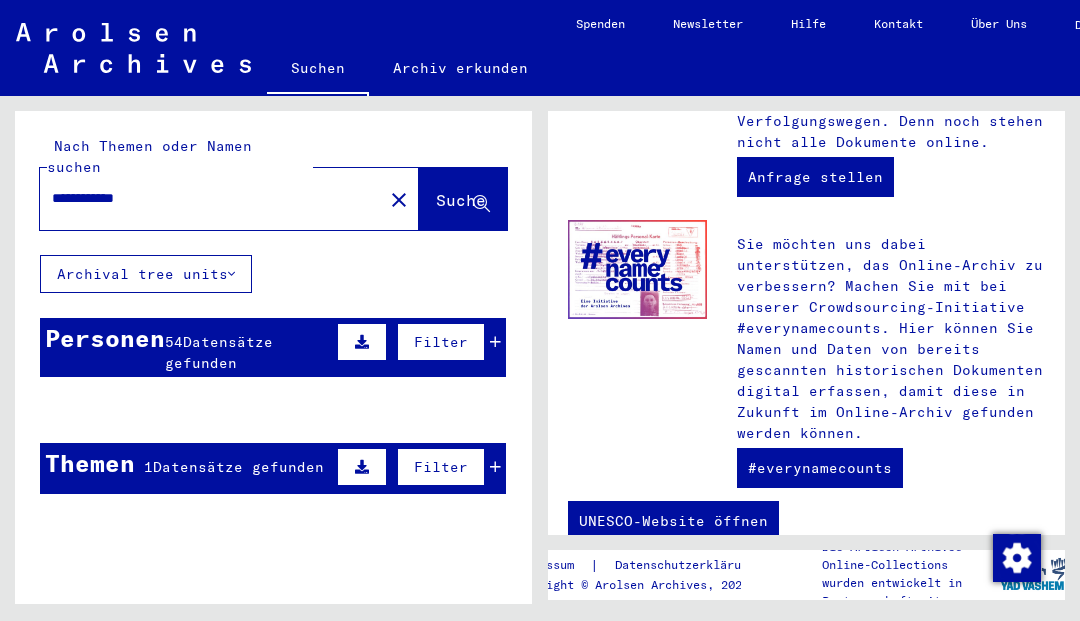 click 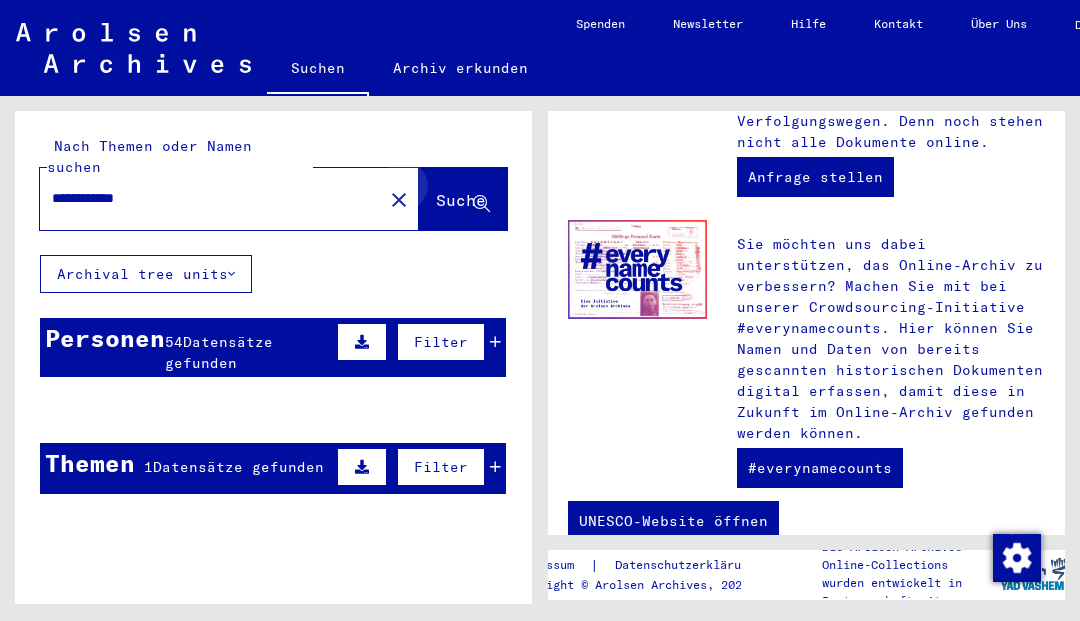click 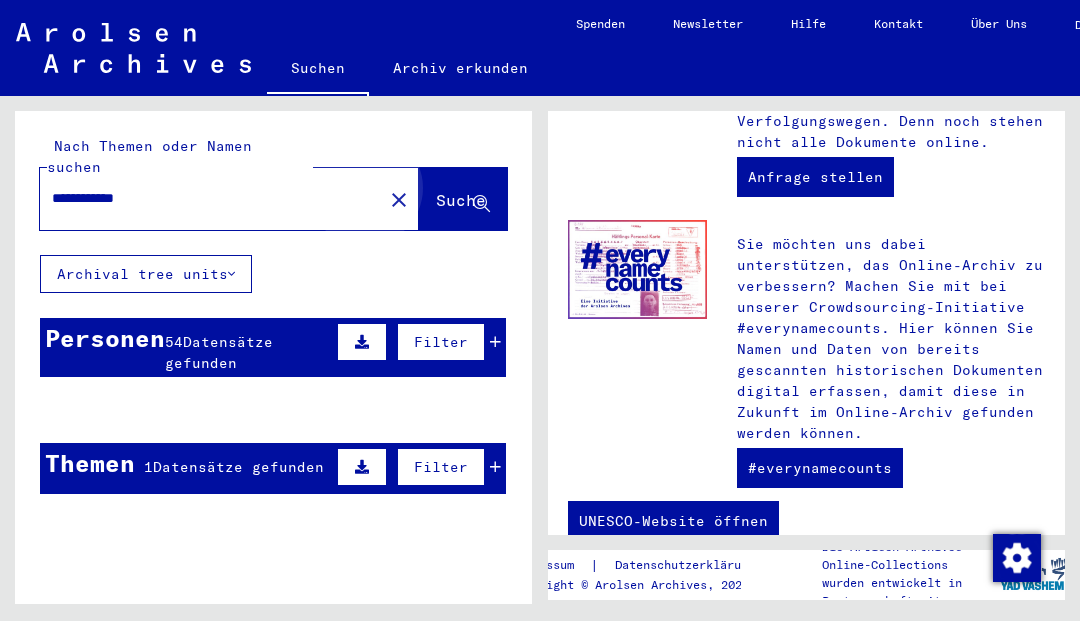 click on "Suche" 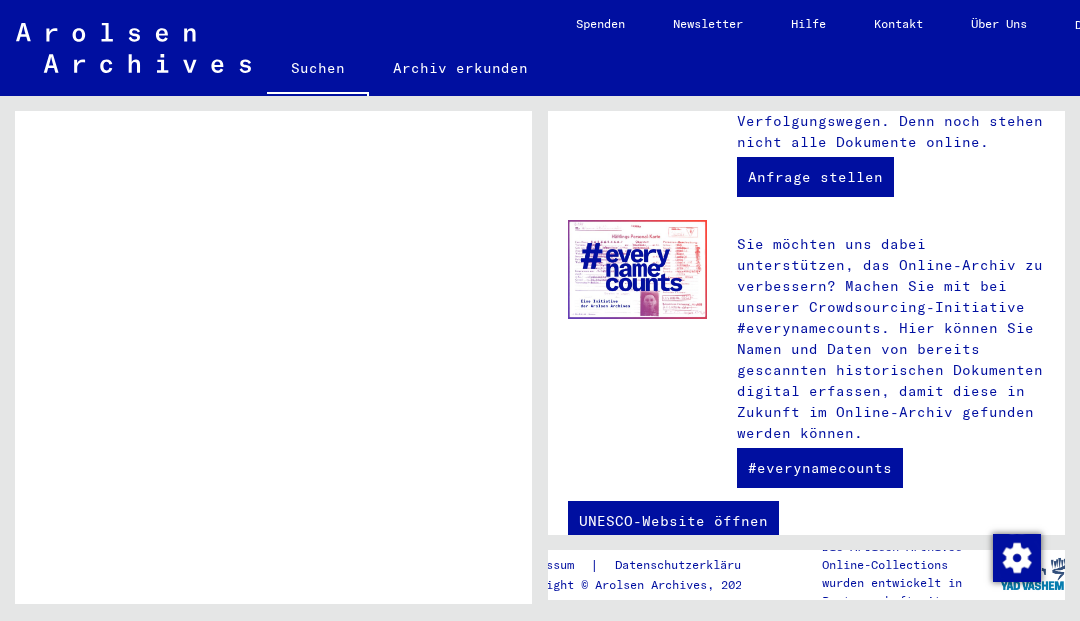 scroll, scrollTop: 576, scrollLeft: 0, axis: vertical 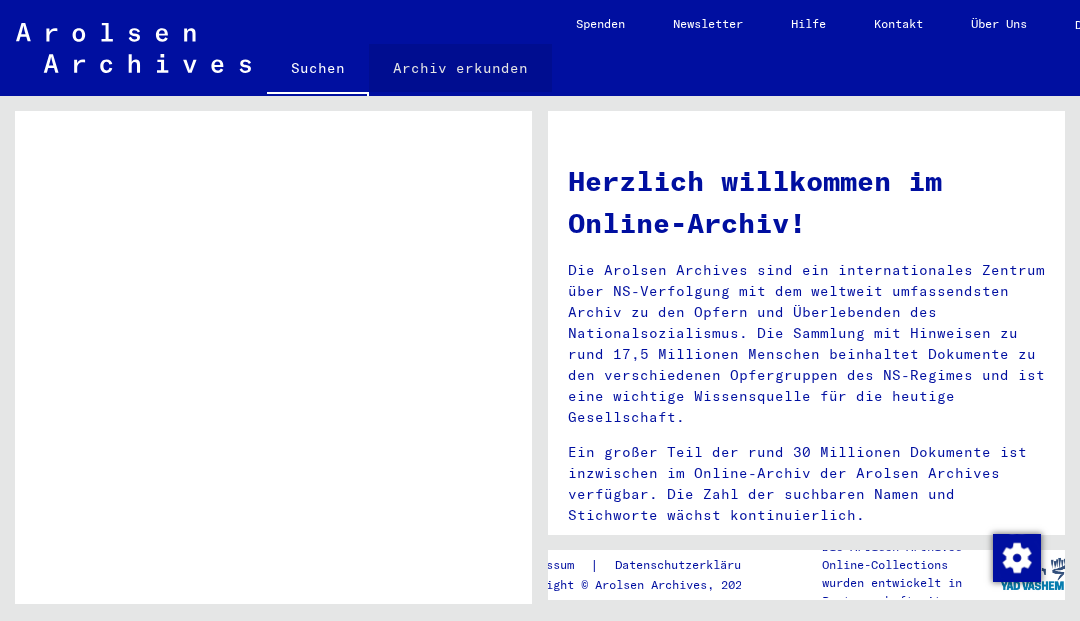 click on "Archiv erkunden" 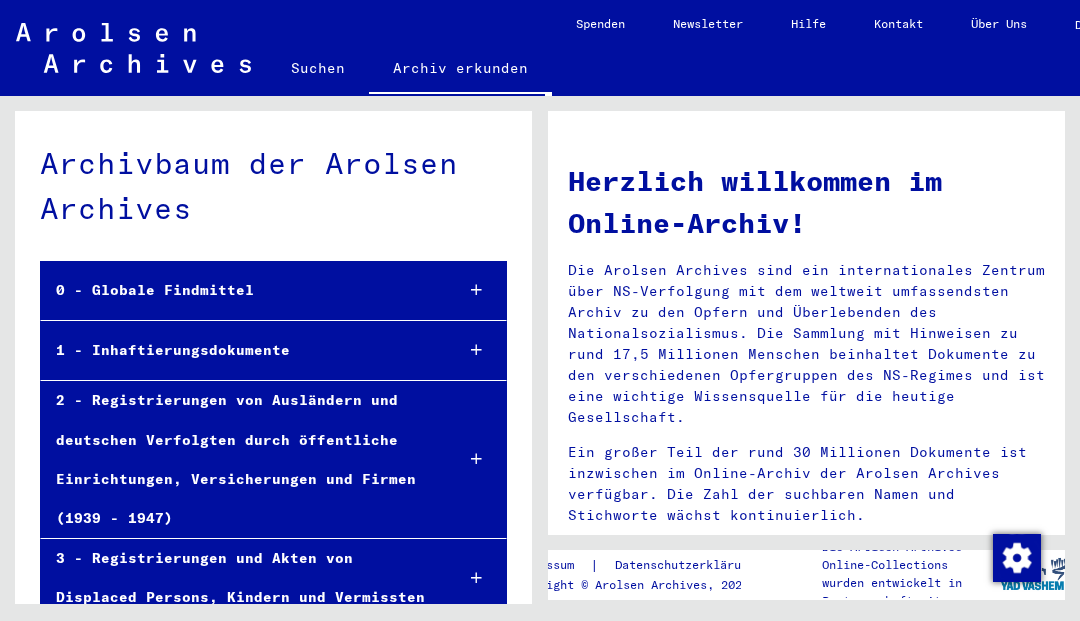 click at bounding box center [476, 290] 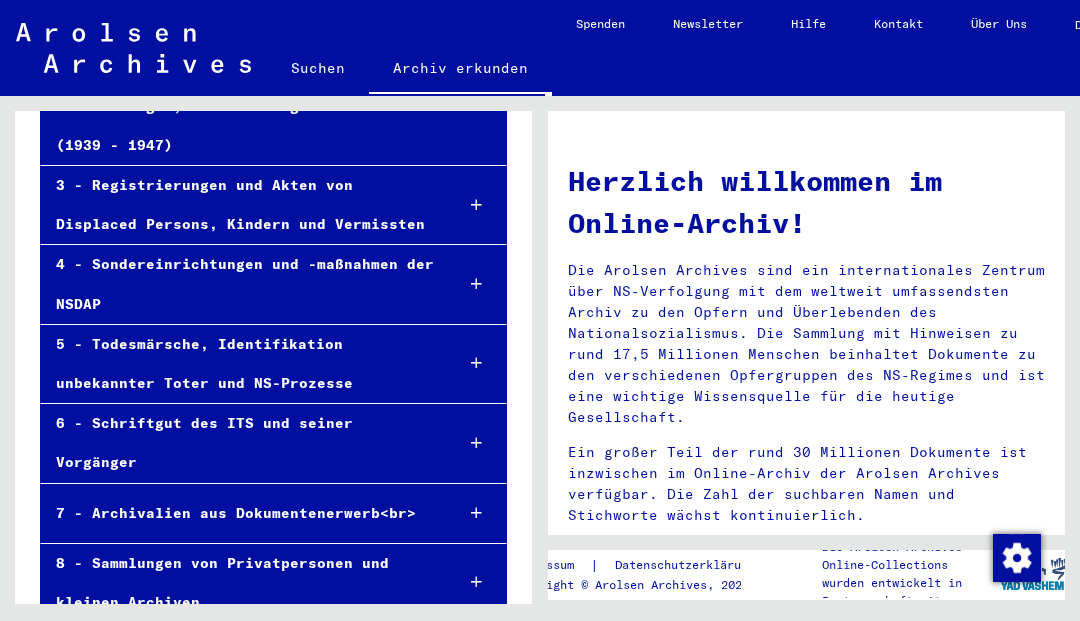 scroll, scrollTop: 633, scrollLeft: 0, axis: vertical 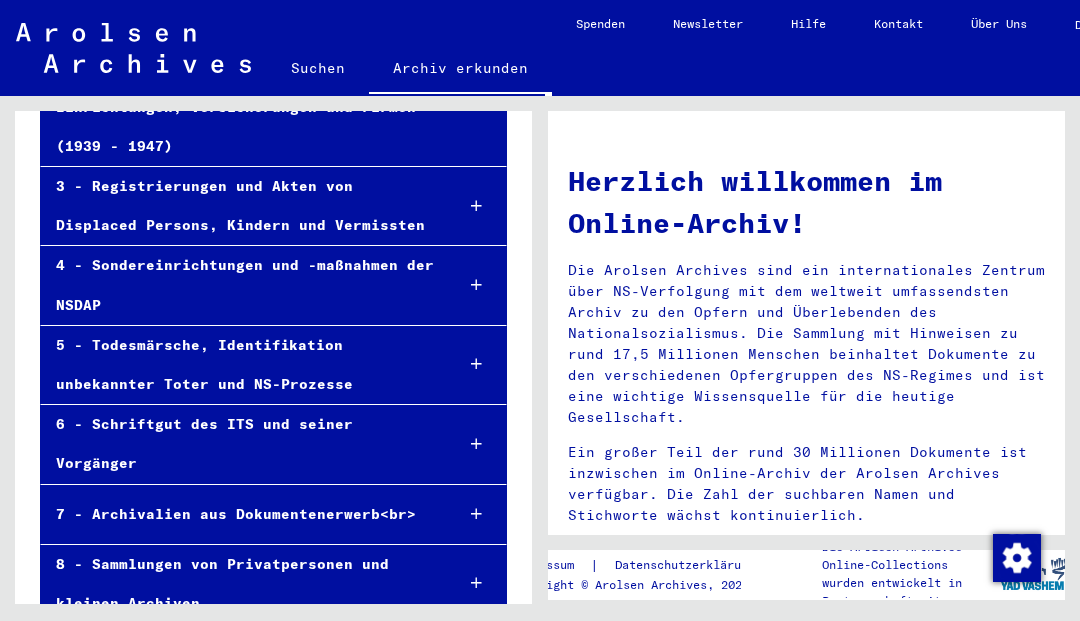 click on "Herzlich willkommen im Online-Archiv!
Die Arolsen Archives sind ein internationales Zentrum über NS-Verfolgung mit dem weltweit umfassendsten Archiv zu den Opfern und Überlebenden des Nationalsozialismus. Die Sammlung mit Hinweisen zu rund 17,5 Millionen Menschen beinhaltet Dokumente zu den verschiedenen Opfergruppen des NS-Regimes und ist eine wichtige Wissensquelle für die heutige Gesellschaft.
Ein großer Teil der rund 30 Millionen Dokumente ist inzwischen im Online-Archiv der Arolsen Archives verfügbar. Die Zahl der suchbaren Namen und Stichworte wächst kontinuierlich.
Unser Online-Archiv ist 2020 mit dem European Heritage Award / Europa Nostra Award 2020 ausgezeichnet worden: Europas wichtigste Auszeichnung für den Erhalt des kulturellen Erbes." at bounding box center [806, 893] 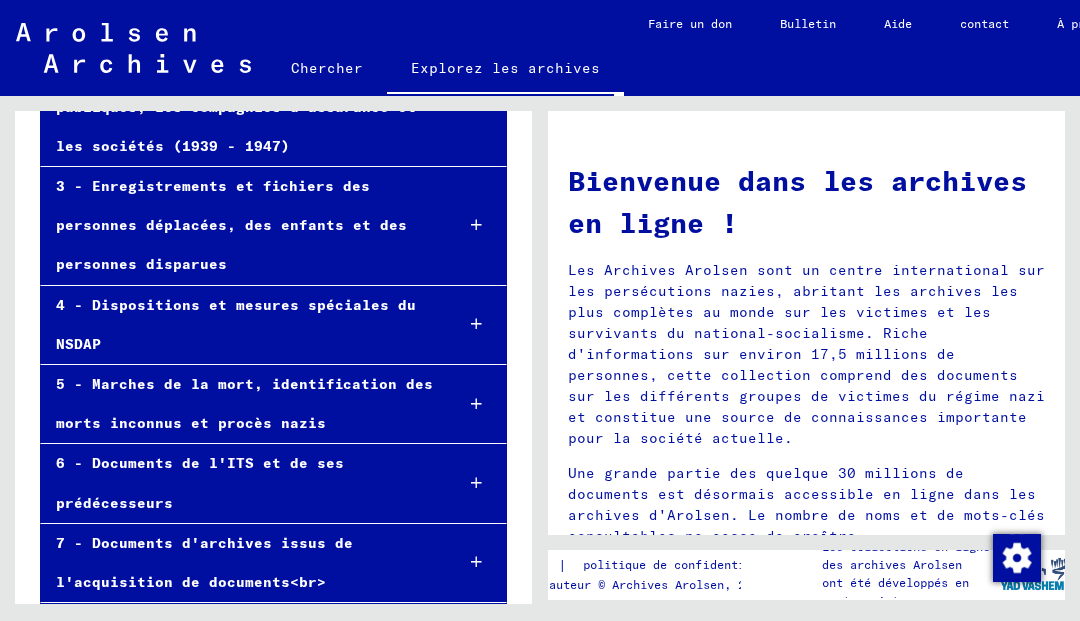 click at bounding box center [476, 404] 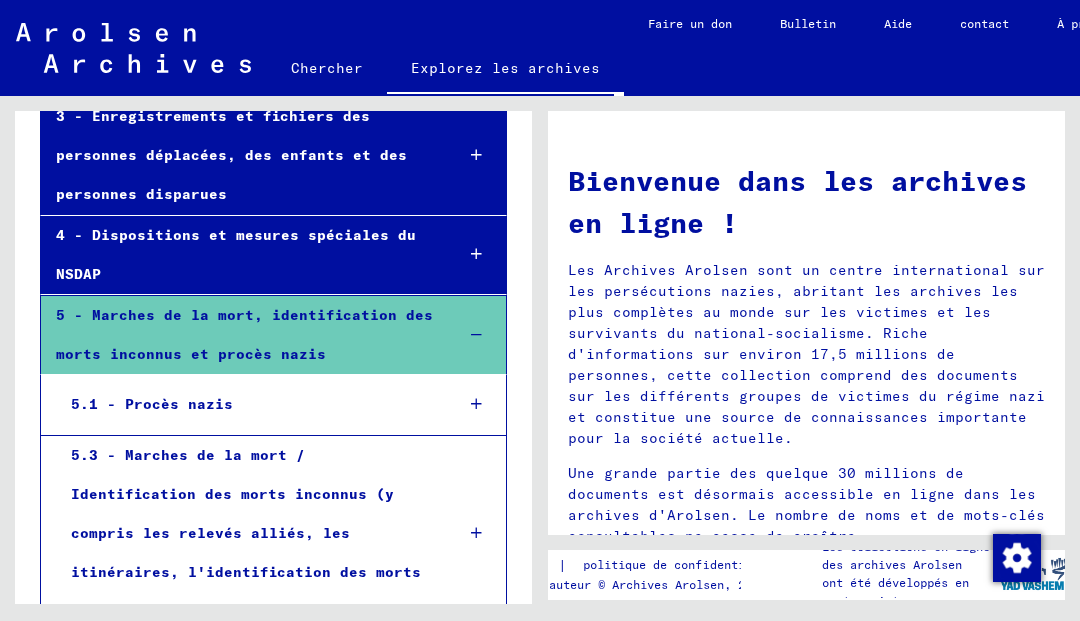 scroll, scrollTop: 704, scrollLeft: 0, axis: vertical 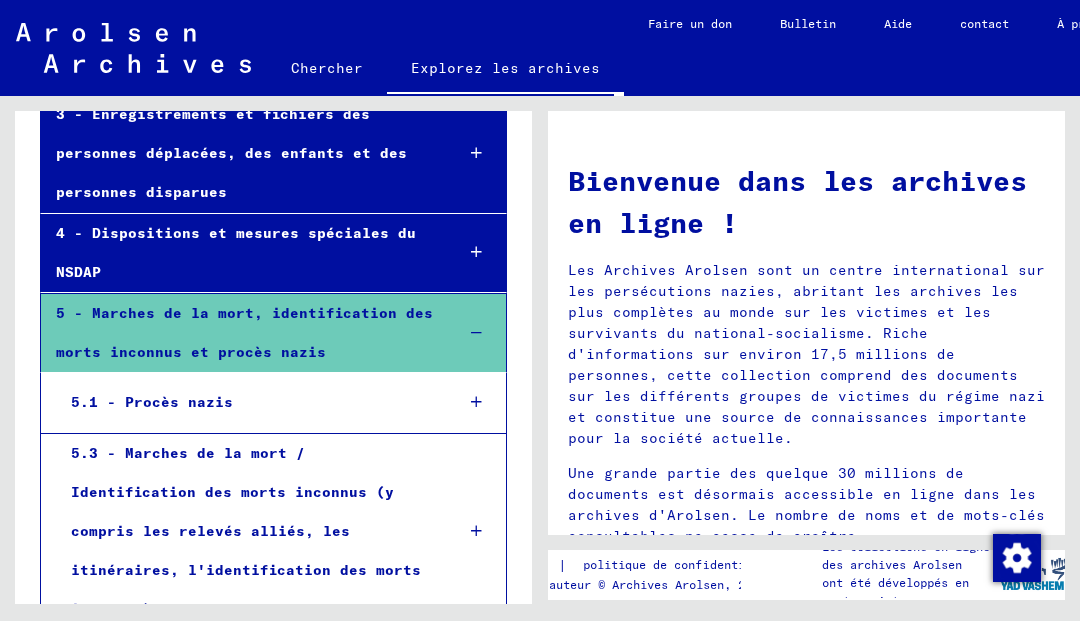 click at bounding box center (476, 531) 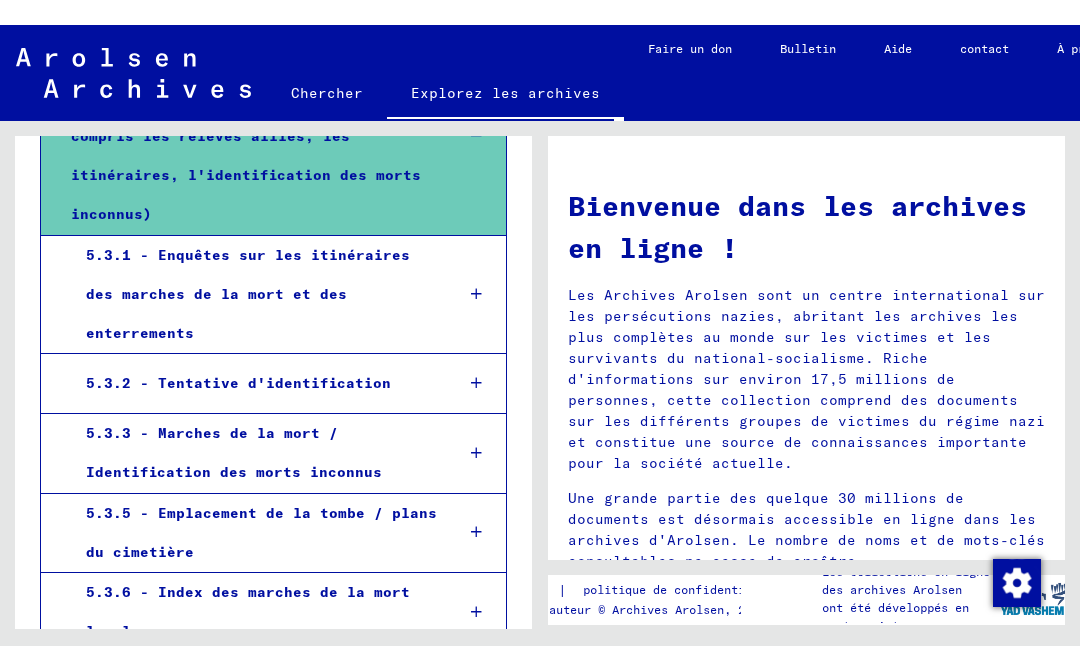 scroll, scrollTop: 1125, scrollLeft: 0, axis: vertical 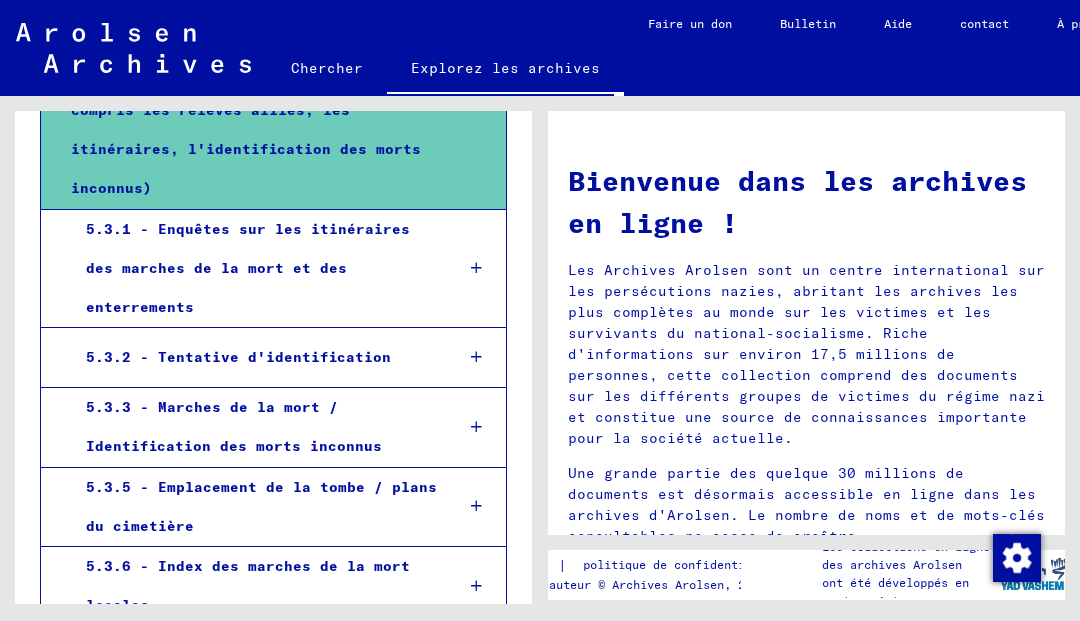 click on "5.3.6 - Index des marches de la mort locales" at bounding box center (254, 586) 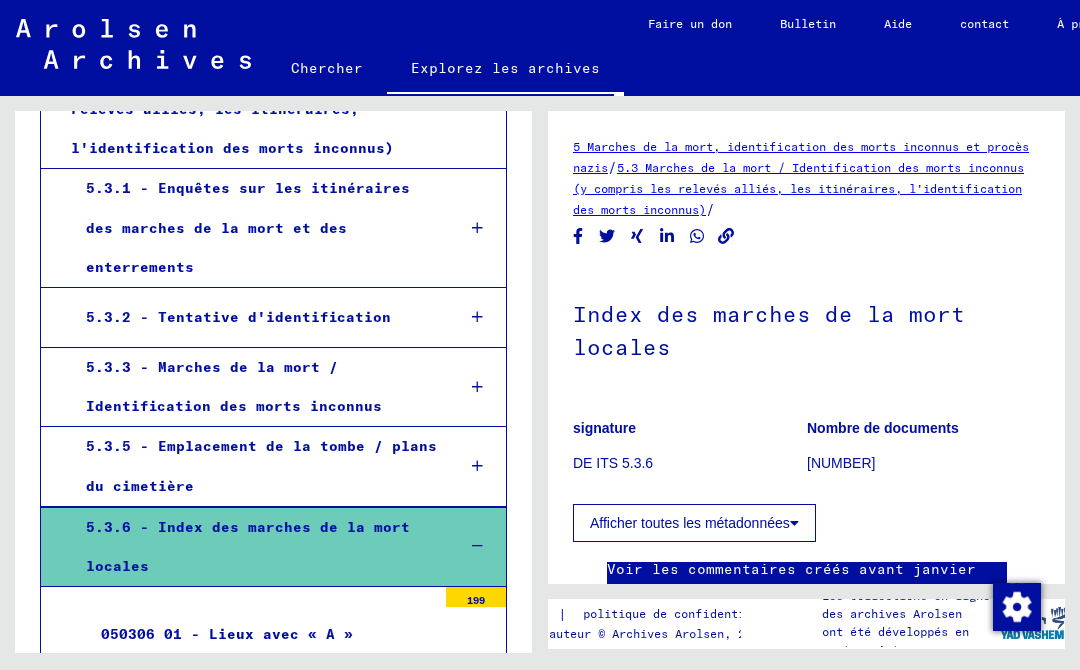 scroll, scrollTop: 0, scrollLeft: 0, axis: both 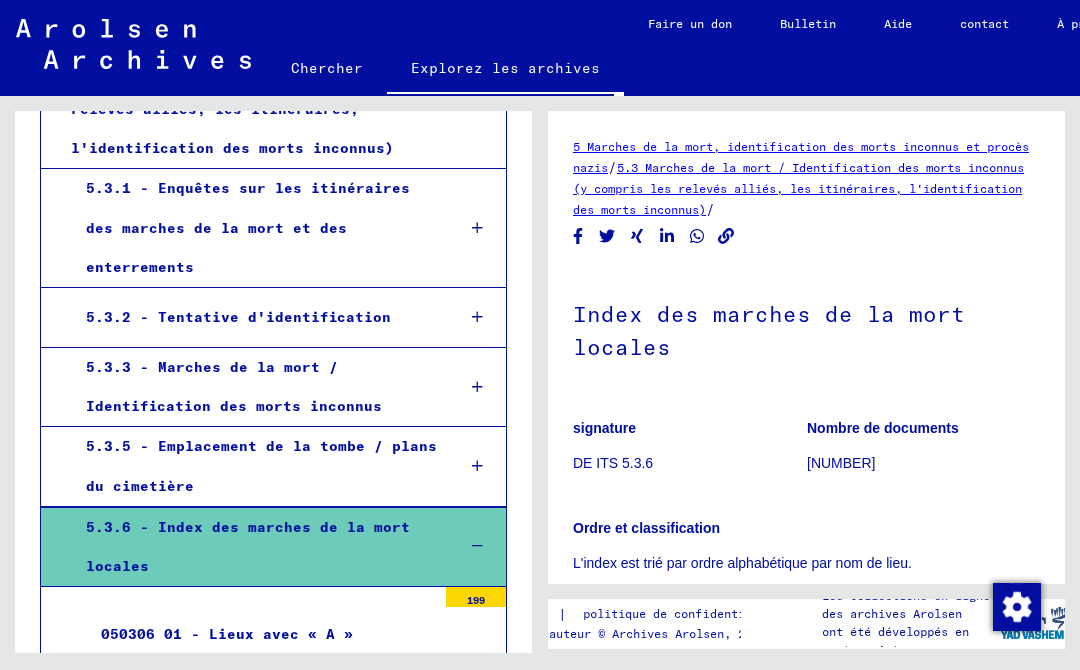 click on "5.3.2 - Tentative d'identification" at bounding box center (238, 317) 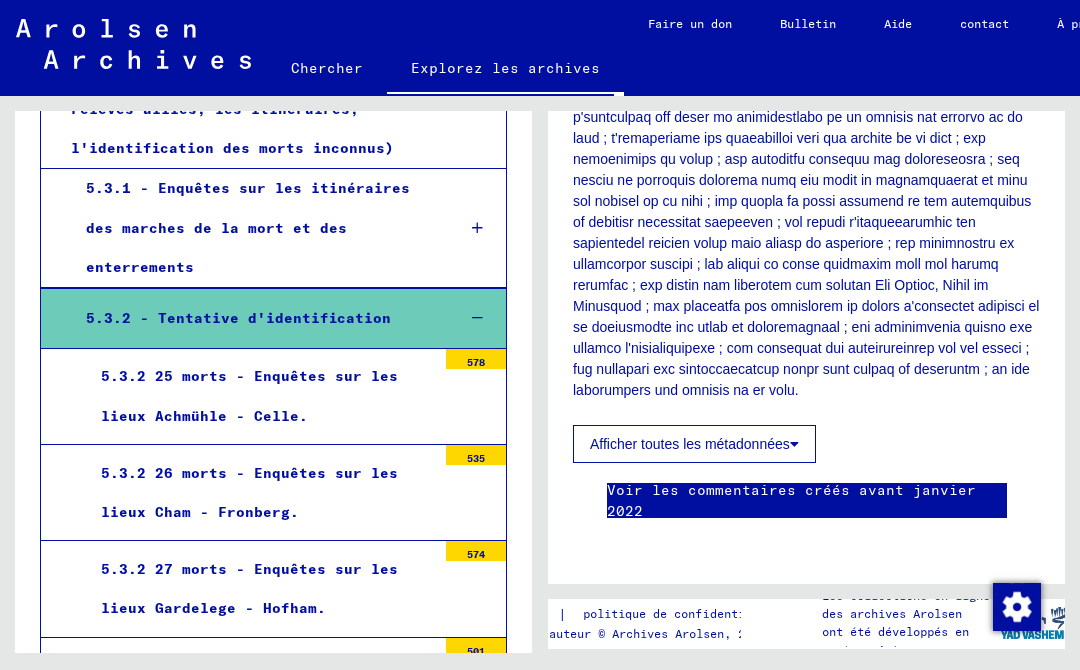 scroll, scrollTop: 709, scrollLeft: 0, axis: vertical 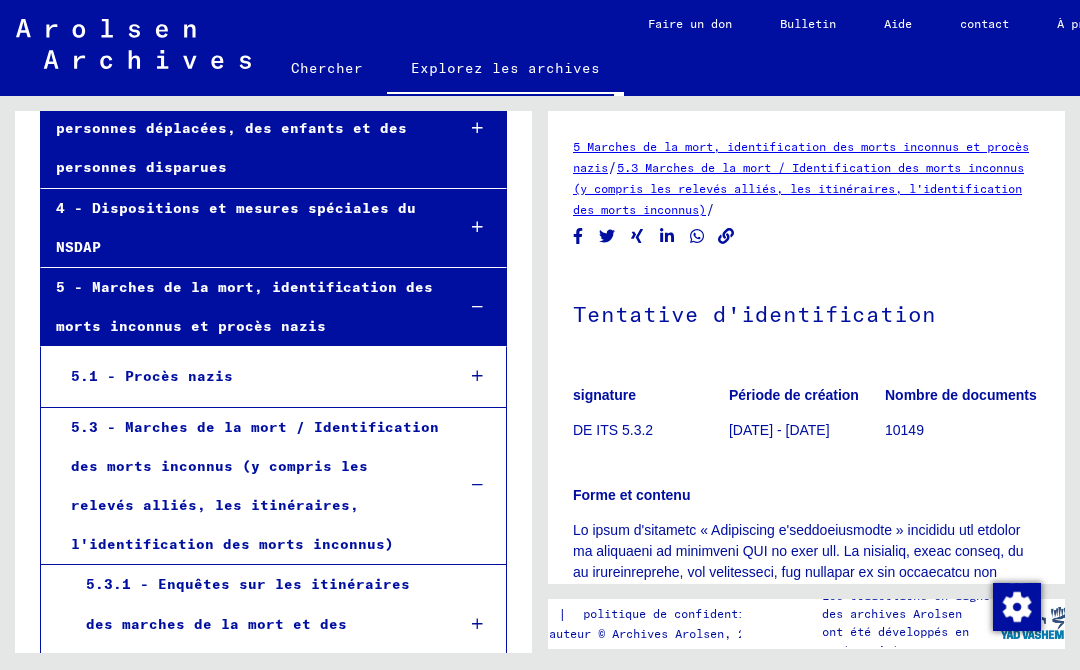 click at bounding box center [477, 227] 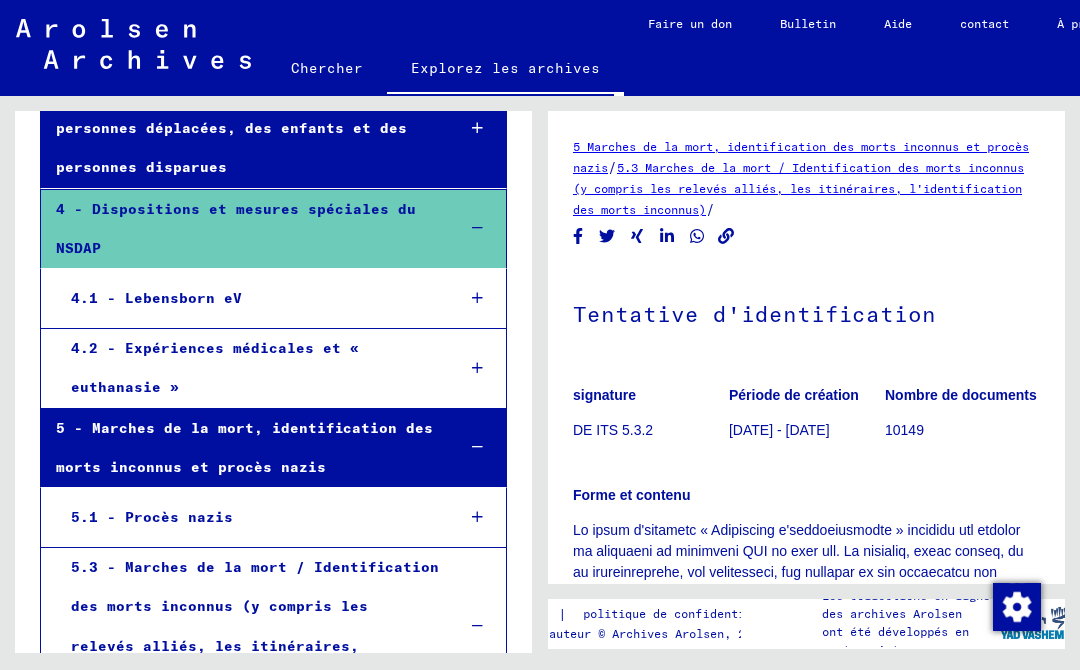 click at bounding box center (477, 298) 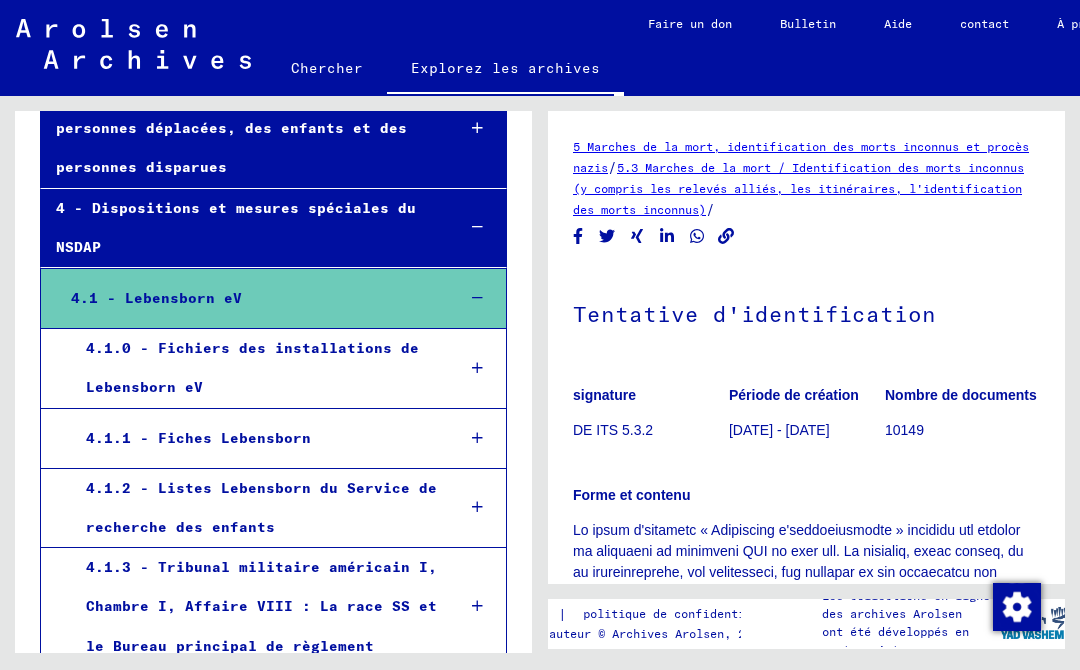 click on "4 - Dispositions et mesures spéciales du NSDAP" at bounding box center (240, 228) 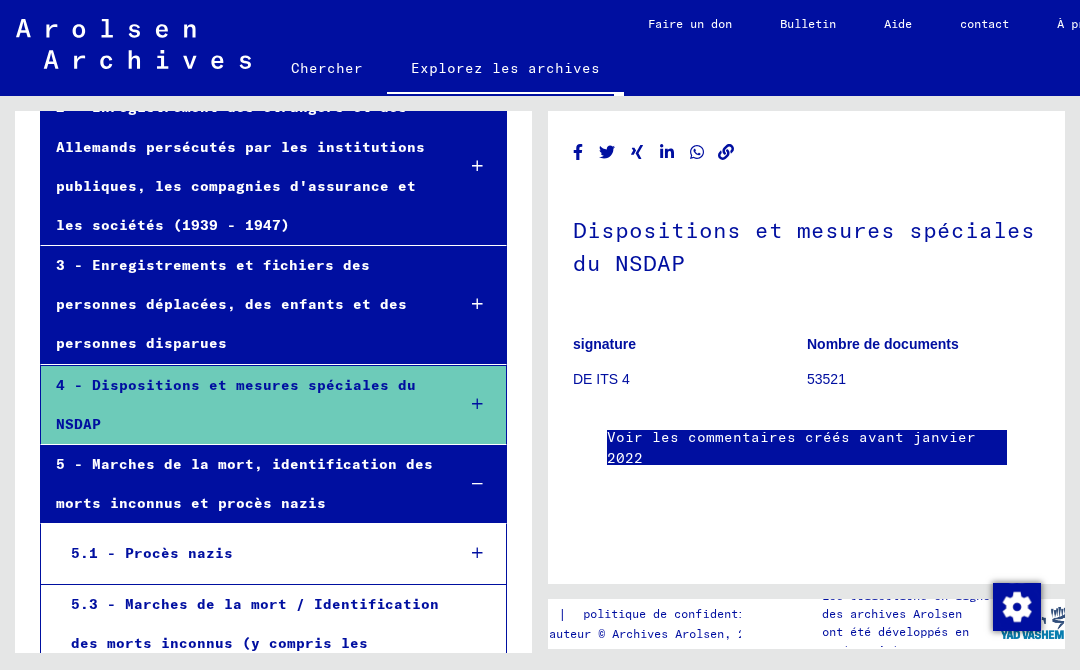 scroll, scrollTop: 551, scrollLeft: 0, axis: vertical 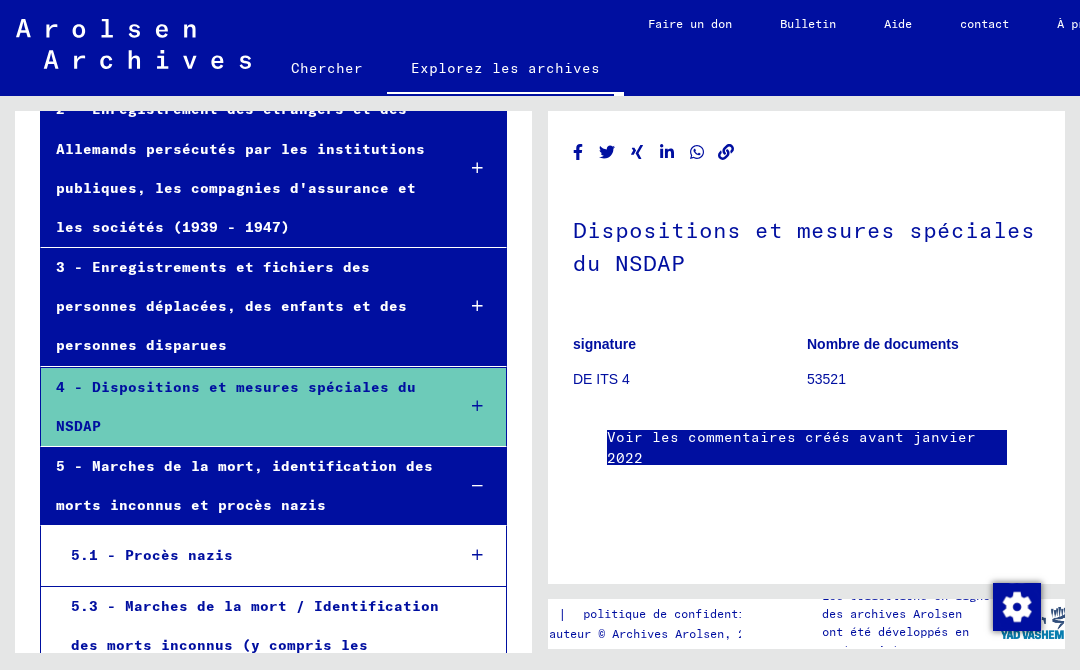 click at bounding box center (477, 306) 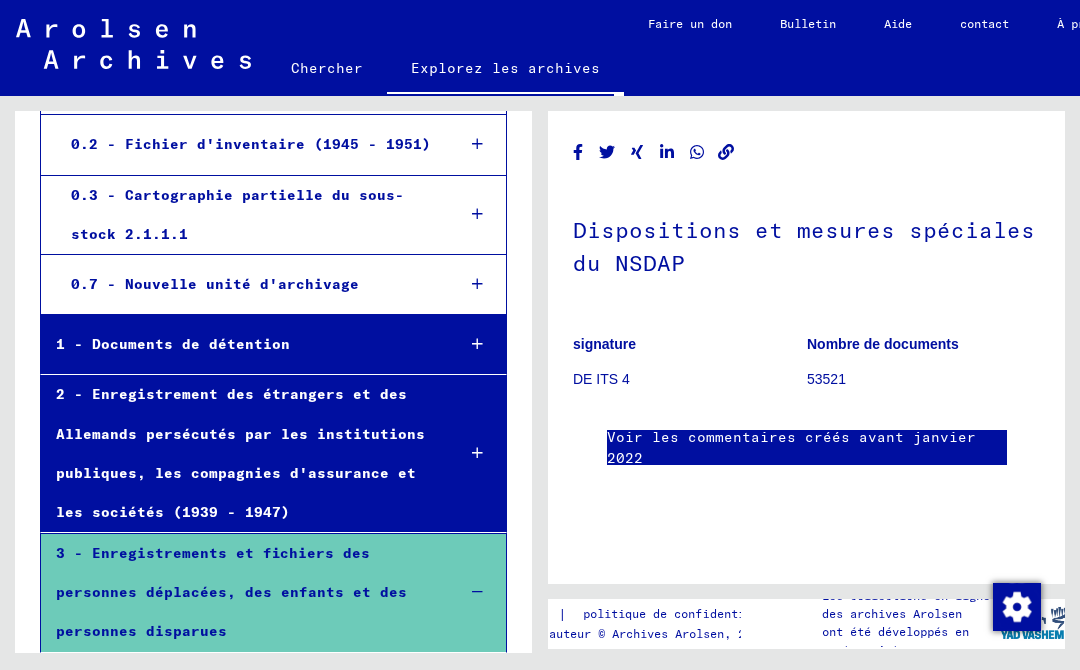 scroll, scrollTop: 260, scrollLeft: 0, axis: vertical 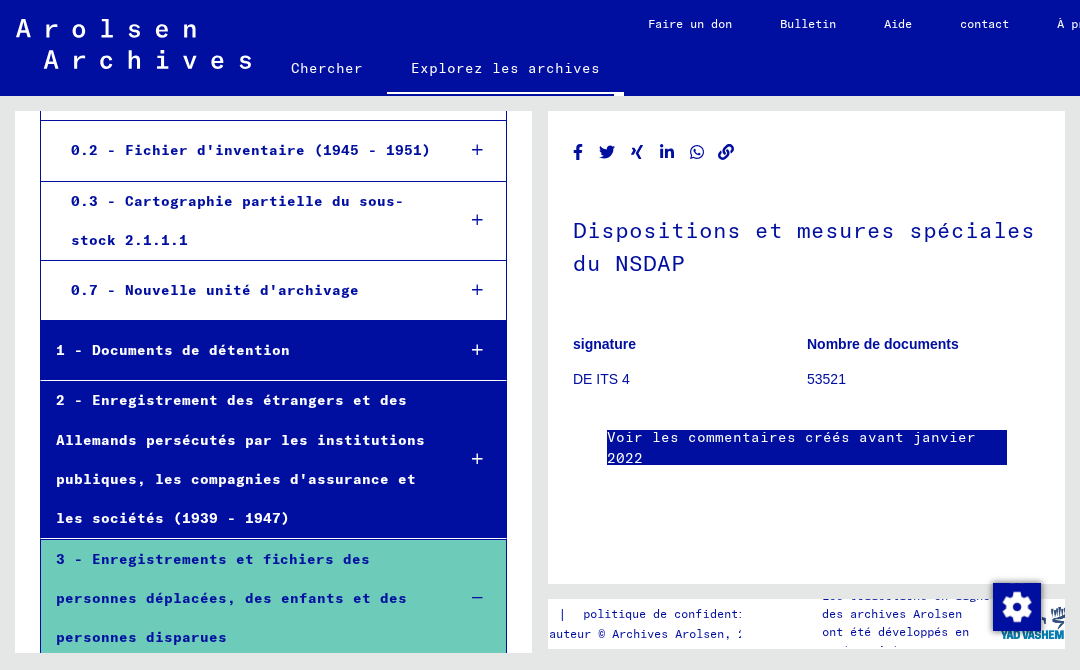 click at bounding box center [477, 350] 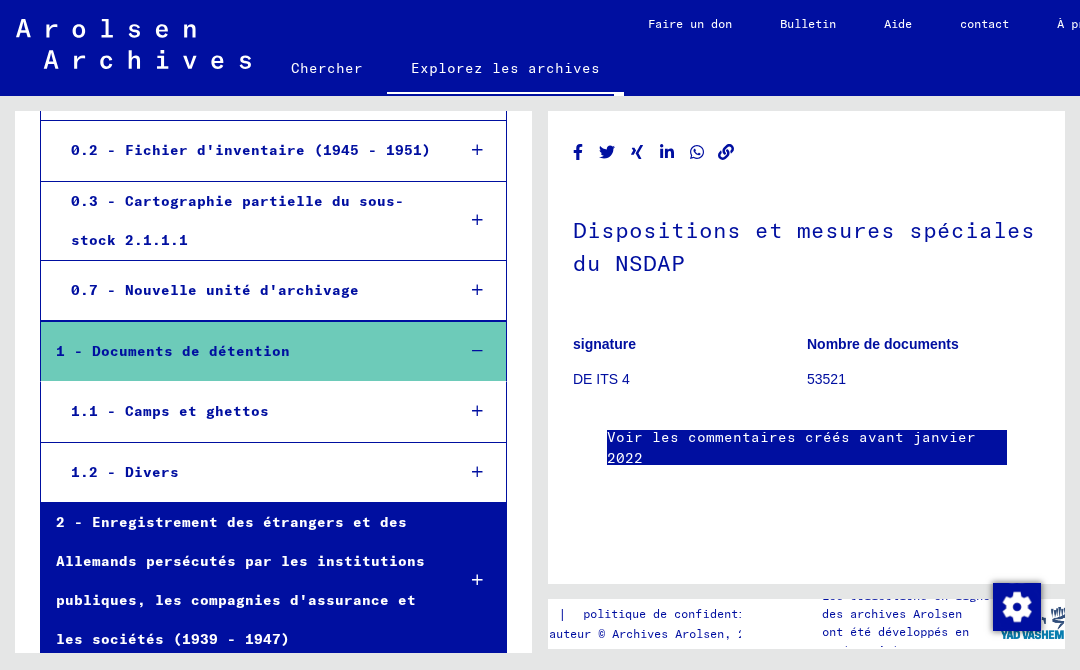 click at bounding box center [477, 472] 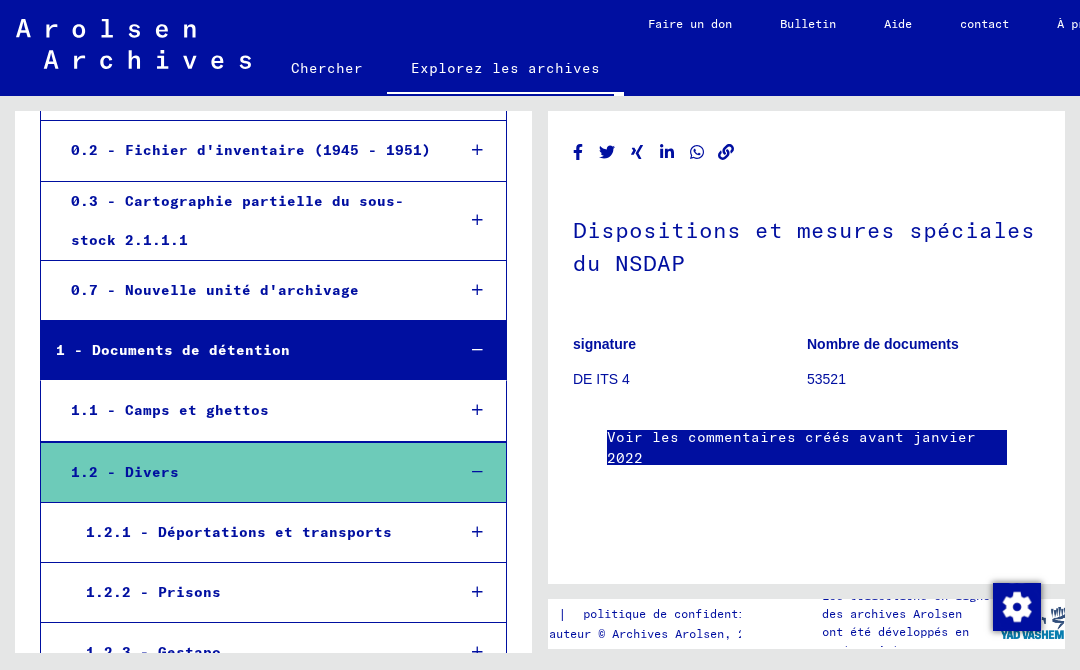 click on "1.2.1 - Déportations et transports" at bounding box center [239, 532] 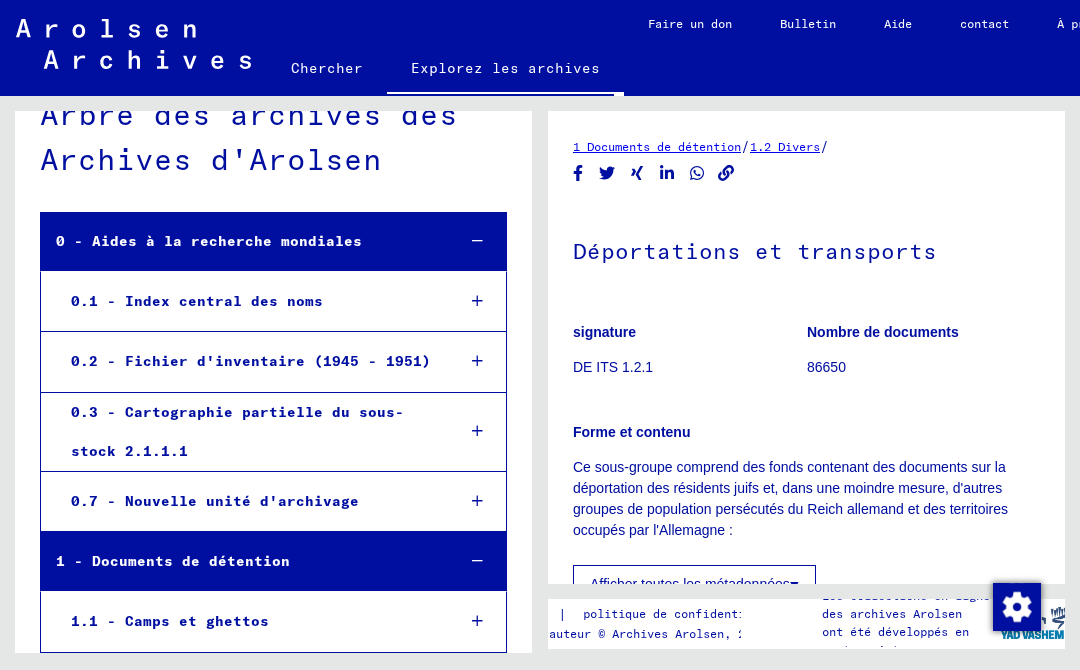 scroll, scrollTop: 53, scrollLeft: 0, axis: vertical 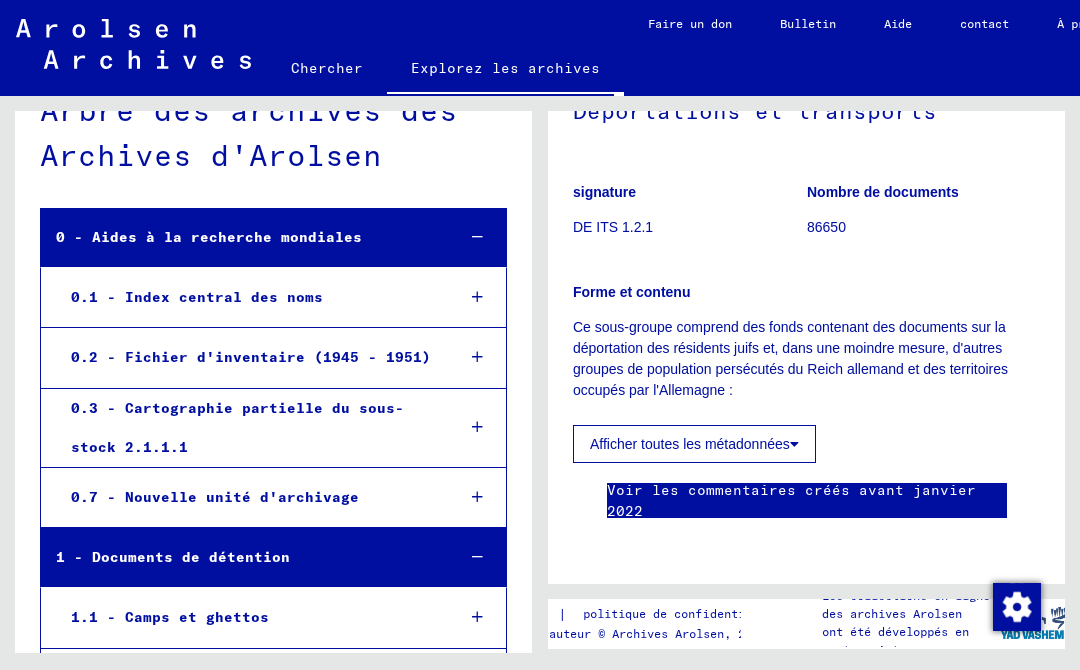 click 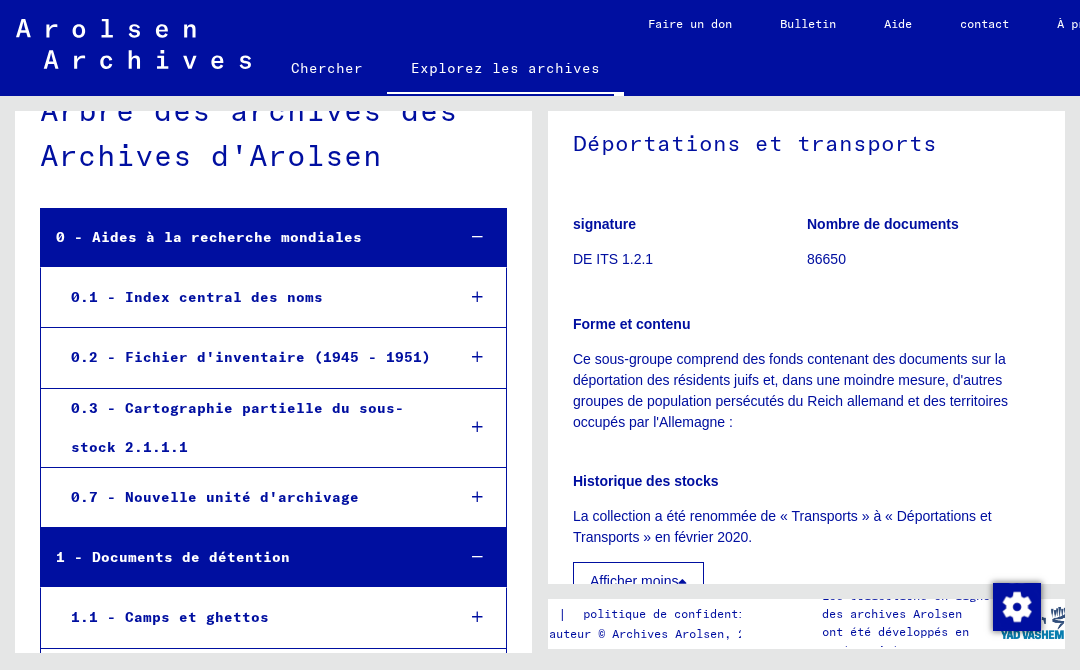 scroll, scrollTop: 108, scrollLeft: 0, axis: vertical 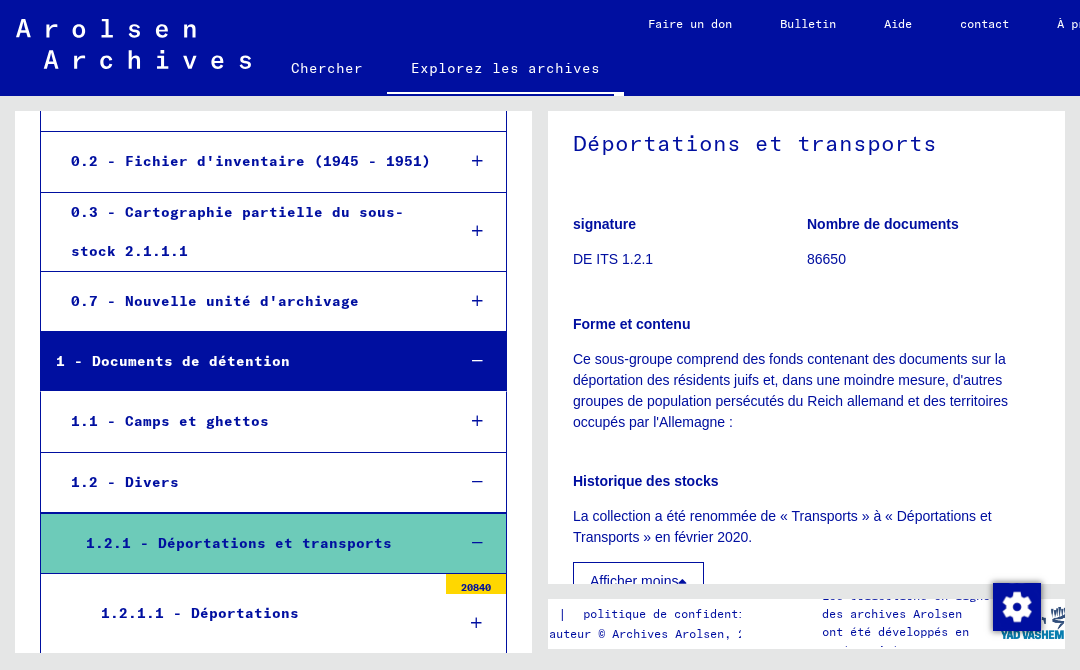 click at bounding box center (477, 421) 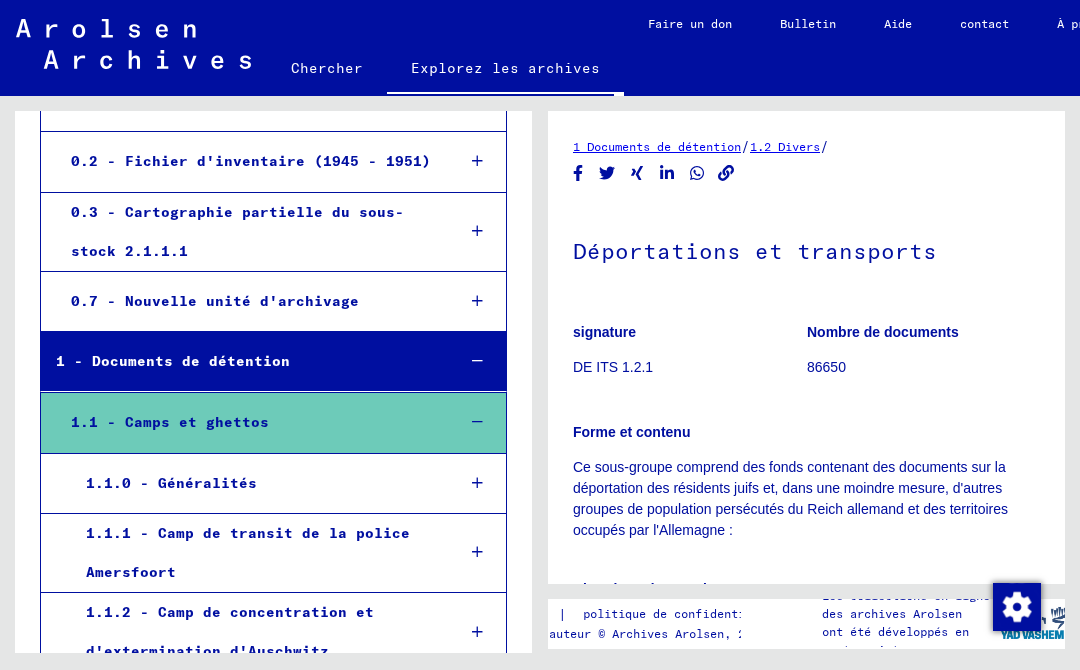 scroll, scrollTop: 0, scrollLeft: 0, axis: both 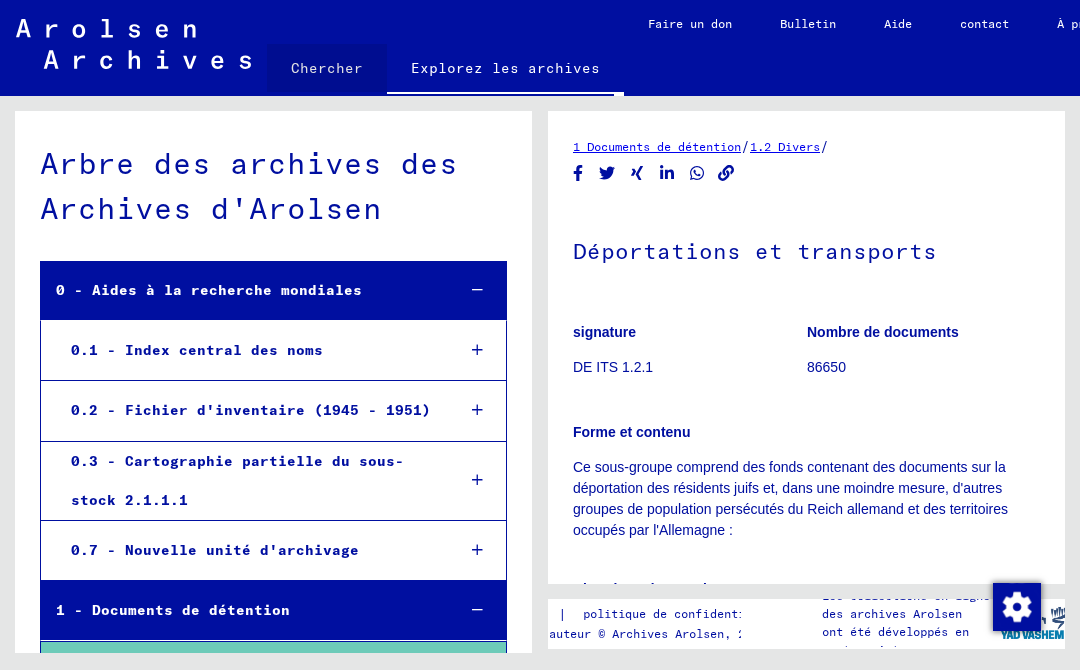 click on "Chercher" 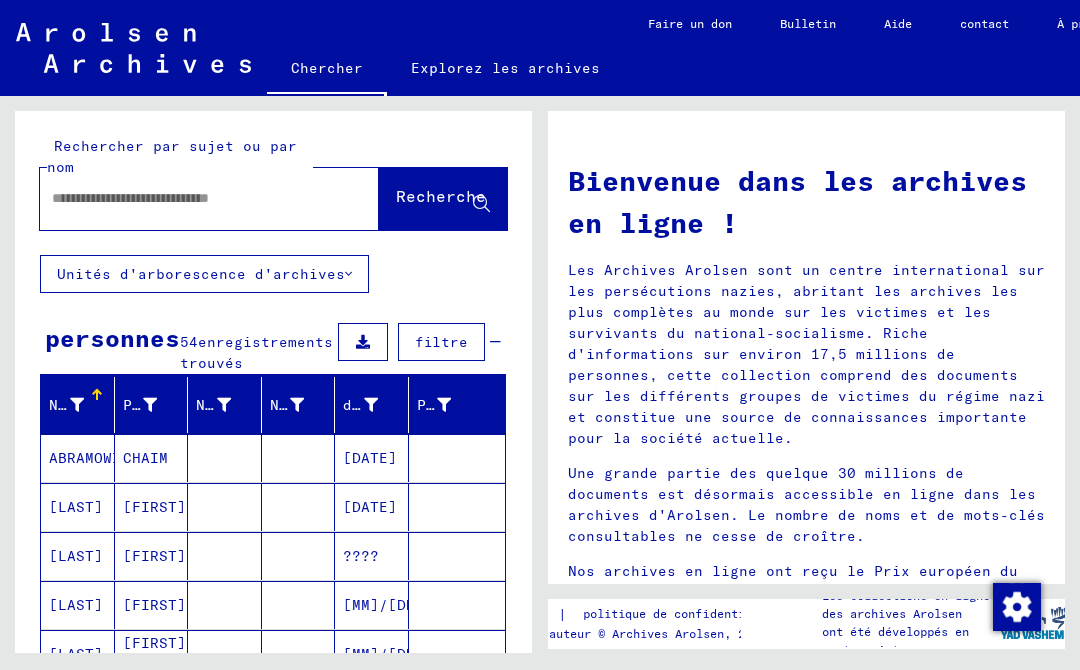 click at bounding box center (185, 198) 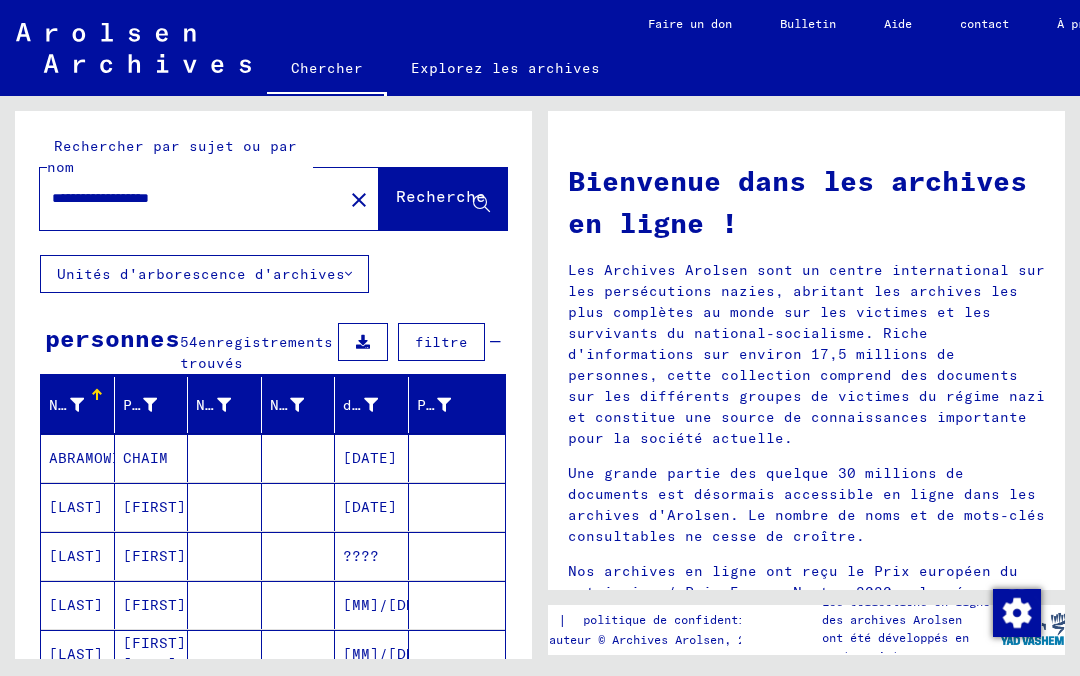 type on "**********" 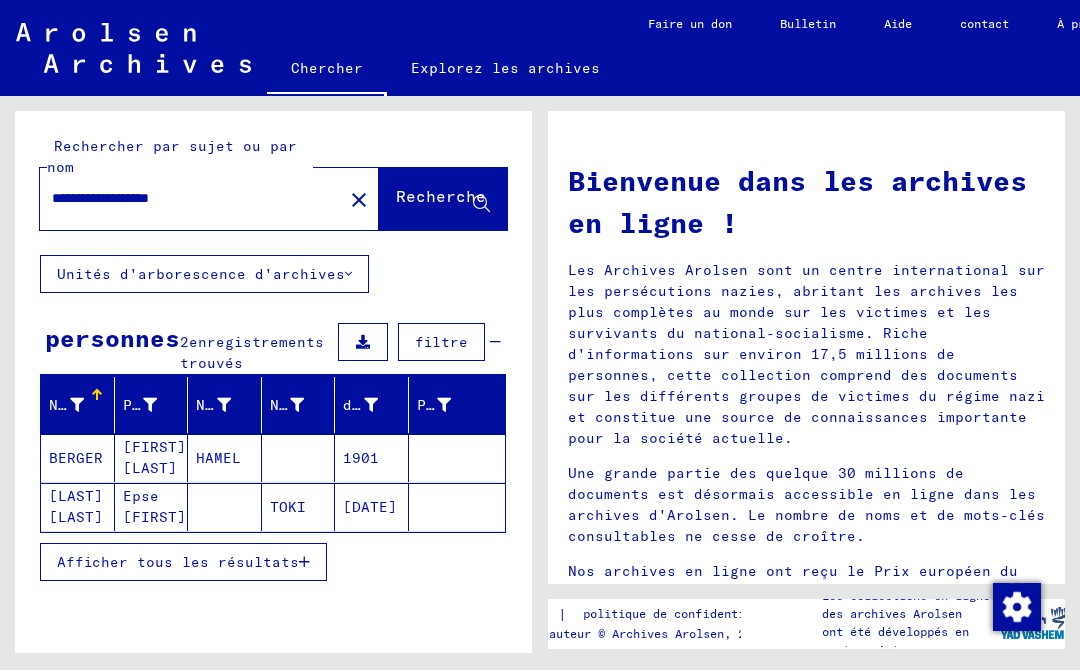 click on "[DATE]" 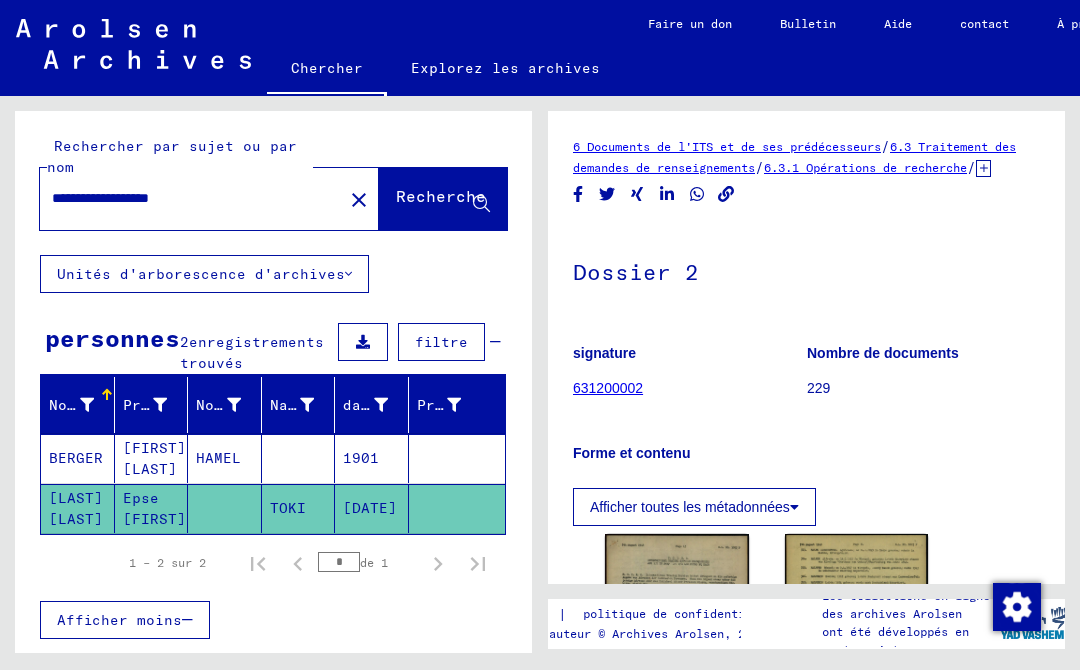 scroll, scrollTop: 0, scrollLeft: 0, axis: both 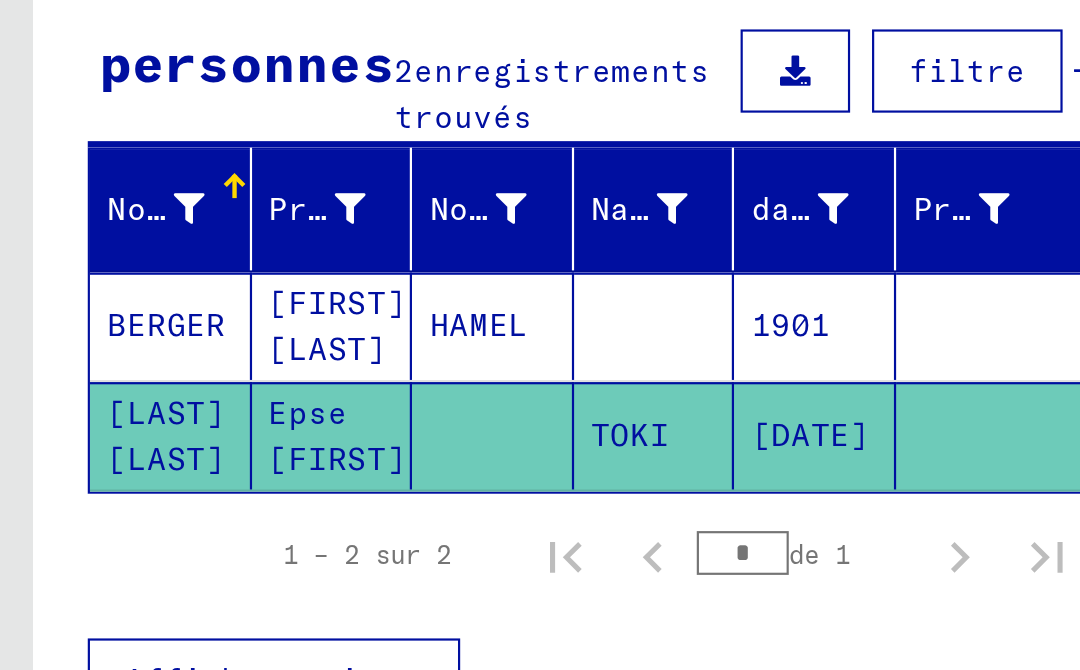 click on "HAMEL" 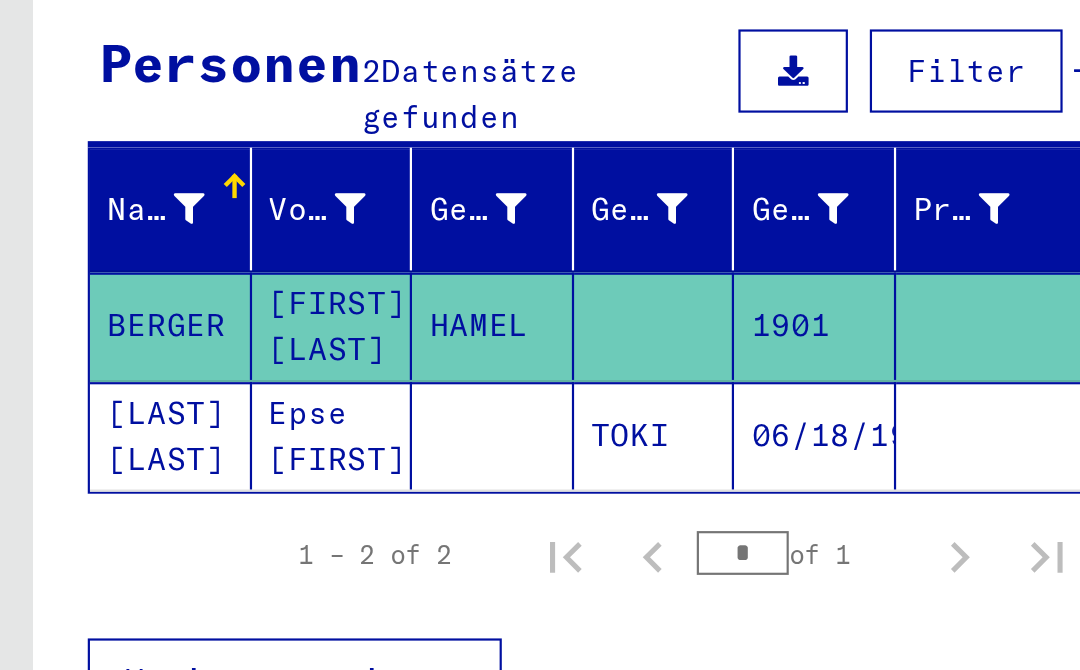scroll, scrollTop: 0, scrollLeft: 0, axis: both 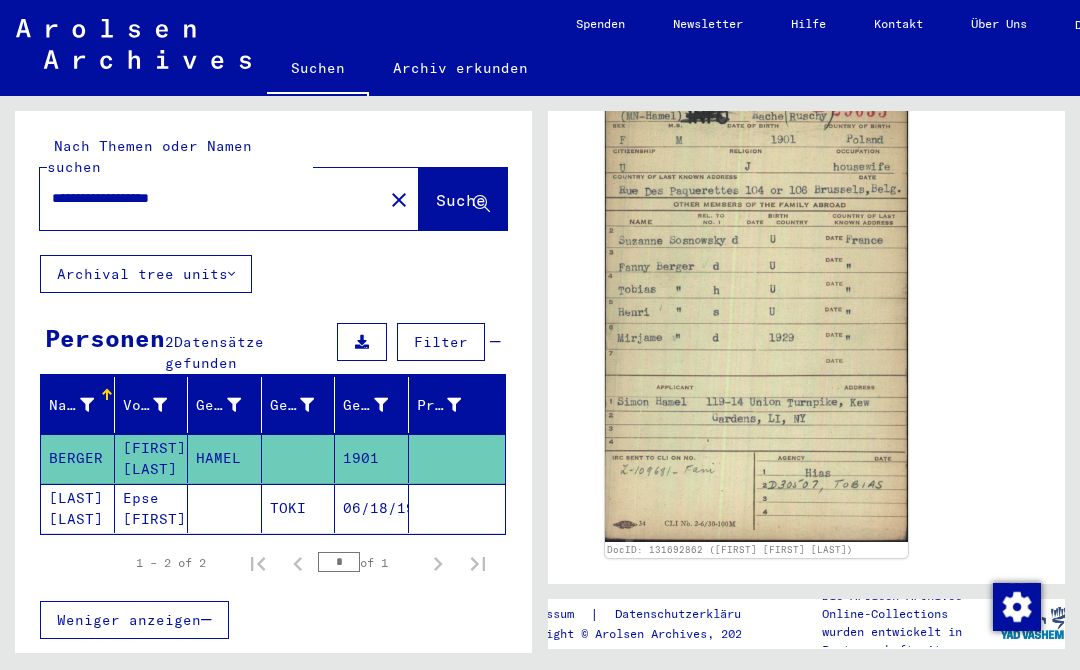 click on "Archival tree units" 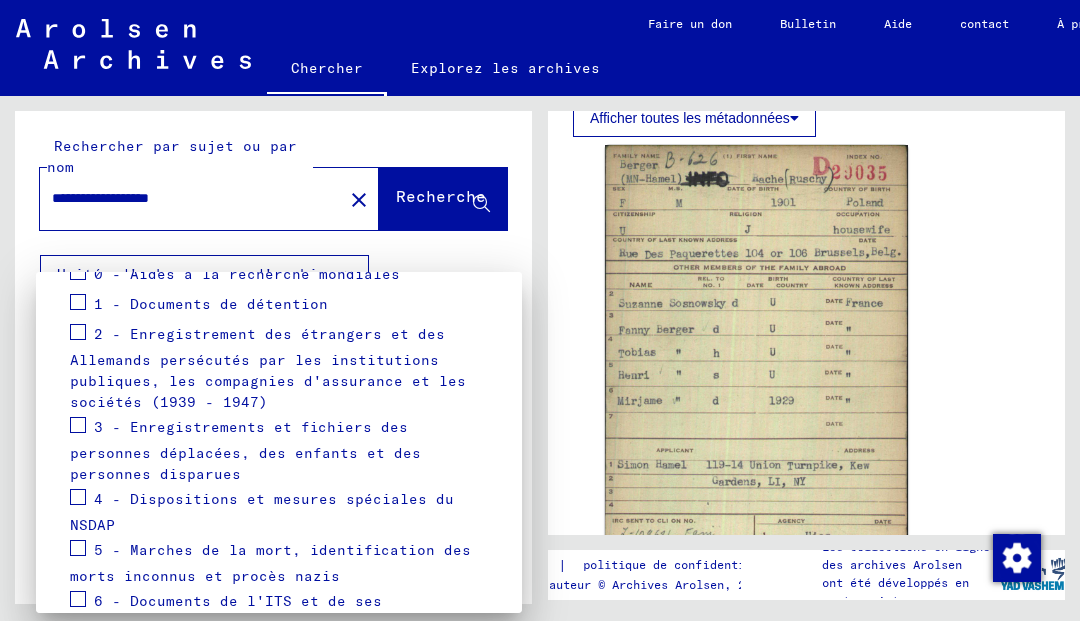 scroll, scrollTop: 347, scrollLeft: 0, axis: vertical 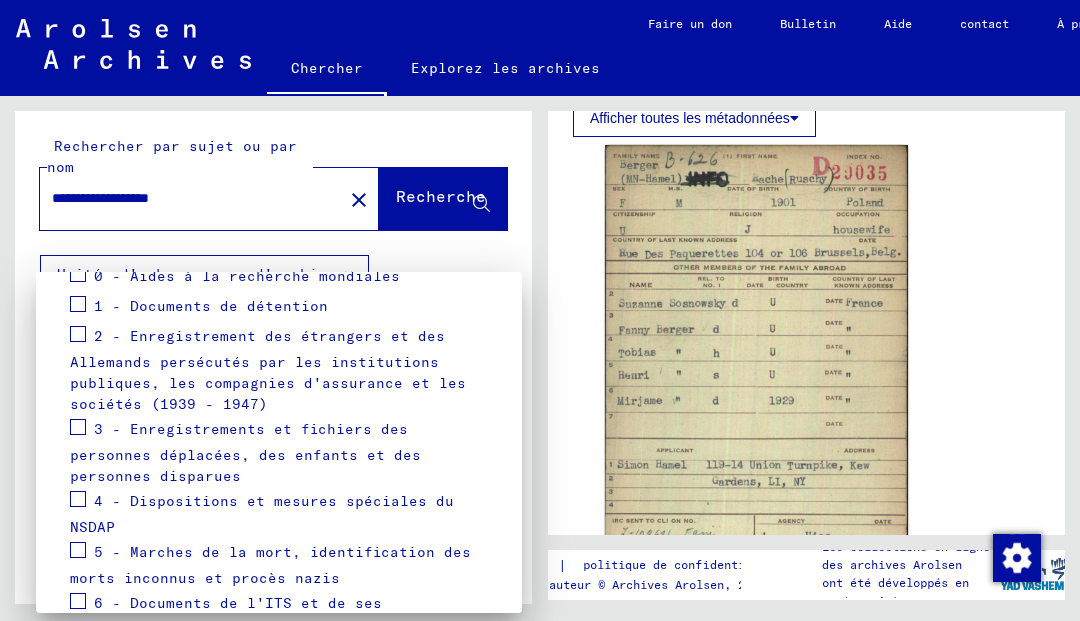 click at bounding box center [78, 304] 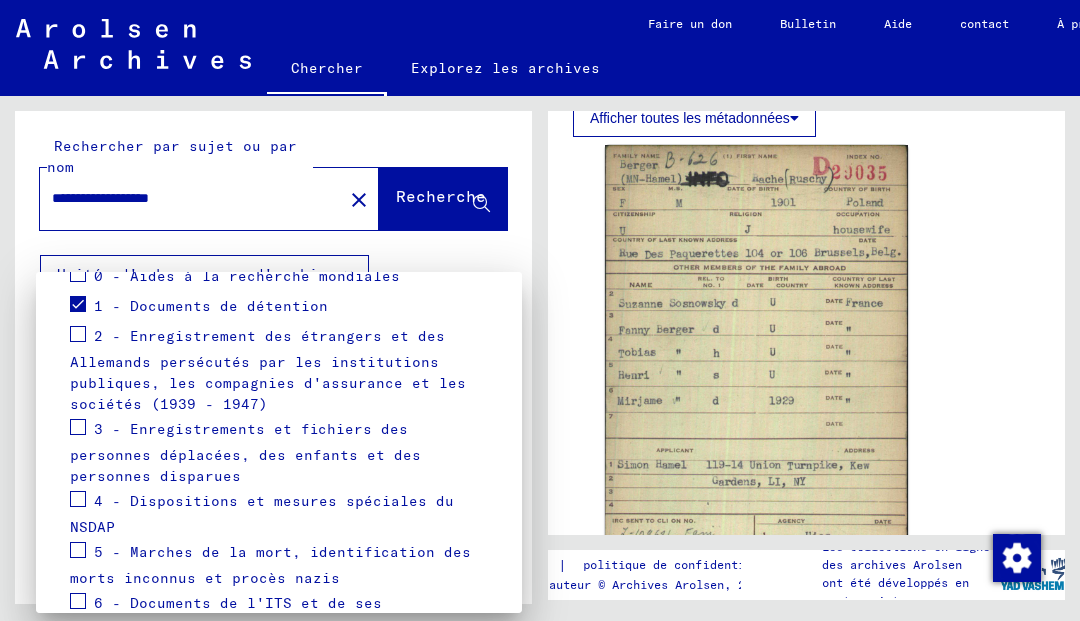 click at bounding box center (540, 310) 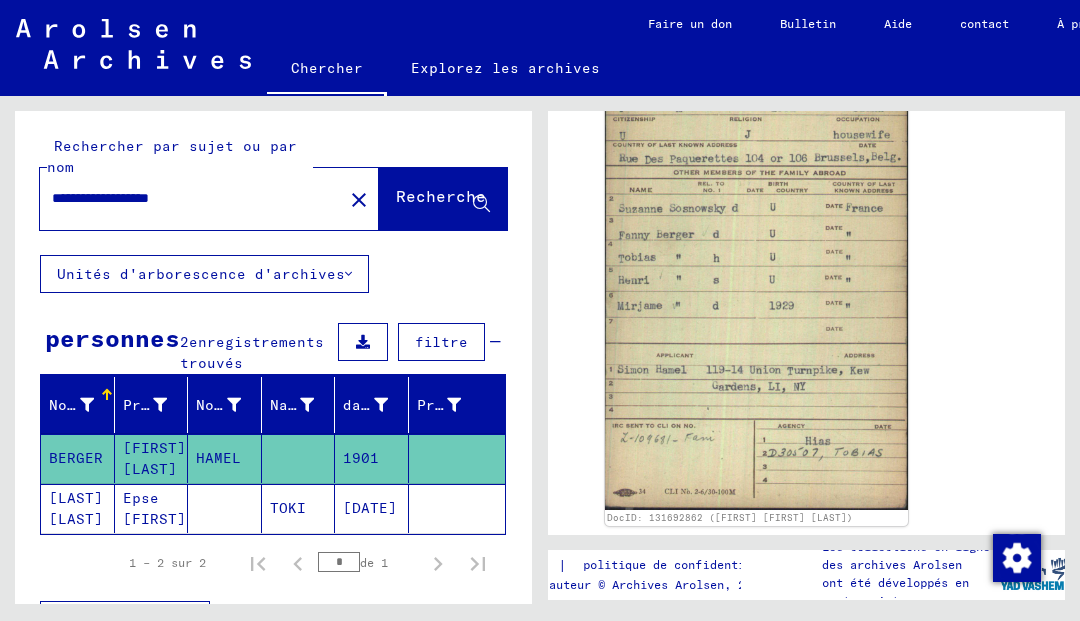 scroll, scrollTop: 1409, scrollLeft: 0, axis: vertical 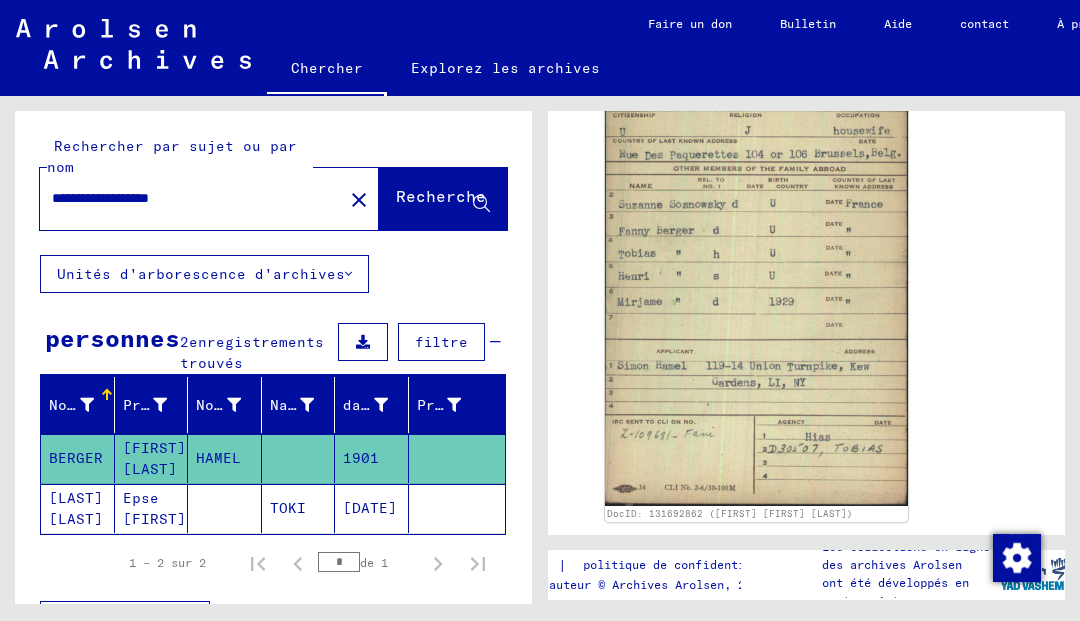 click on "1901" 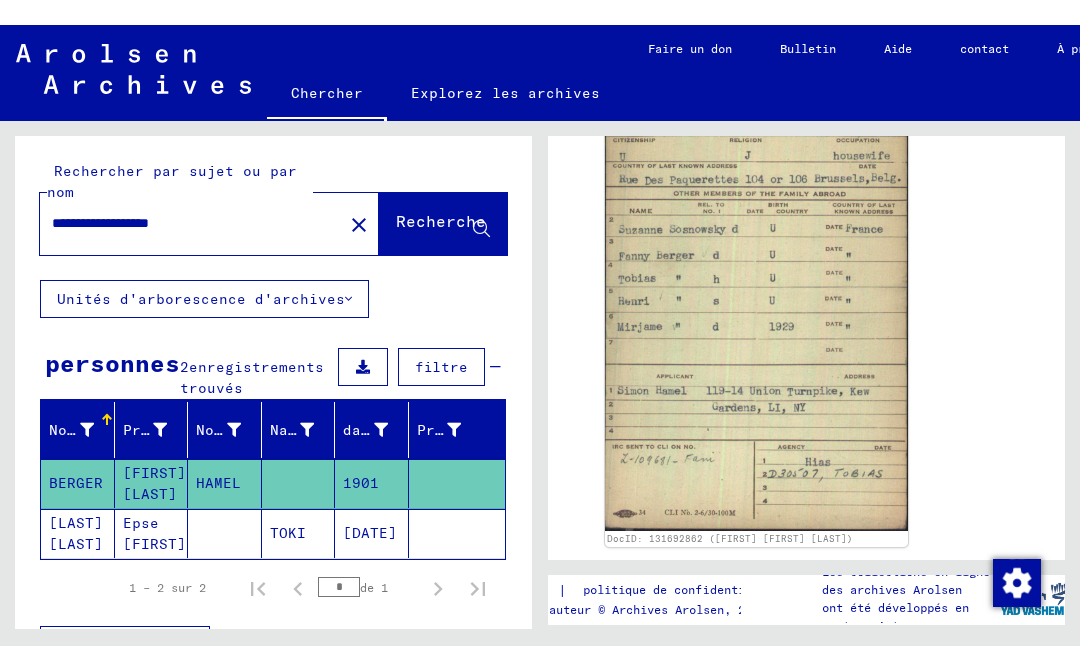 scroll, scrollTop: 0, scrollLeft: 0, axis: both 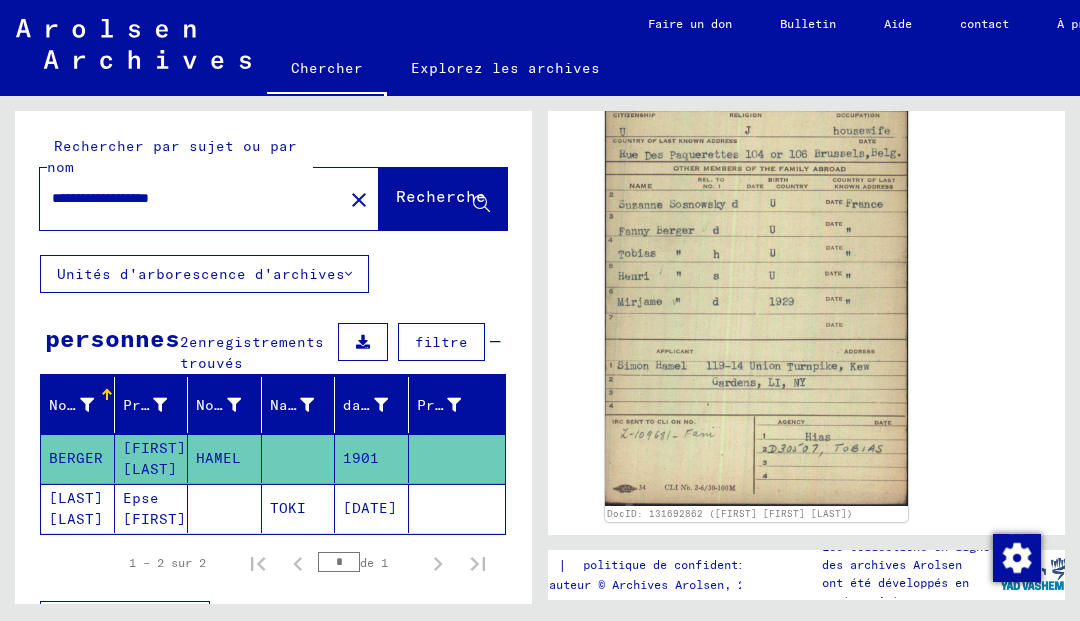click on "Recherche" 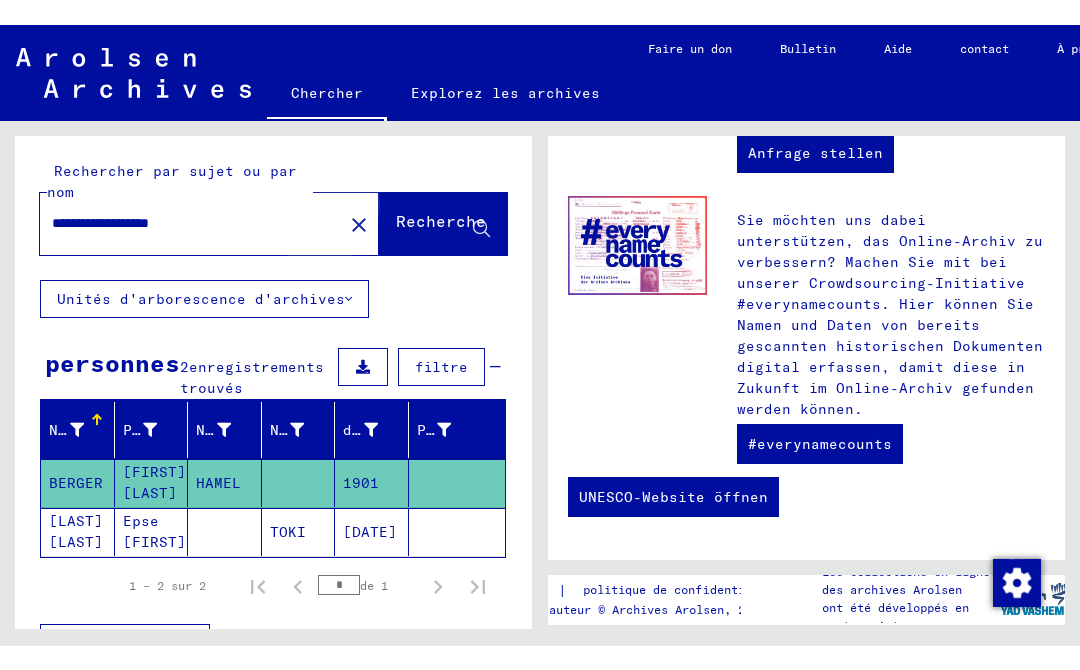 scroll, scrollTop: 0, scrollLeft: 0, axis: both 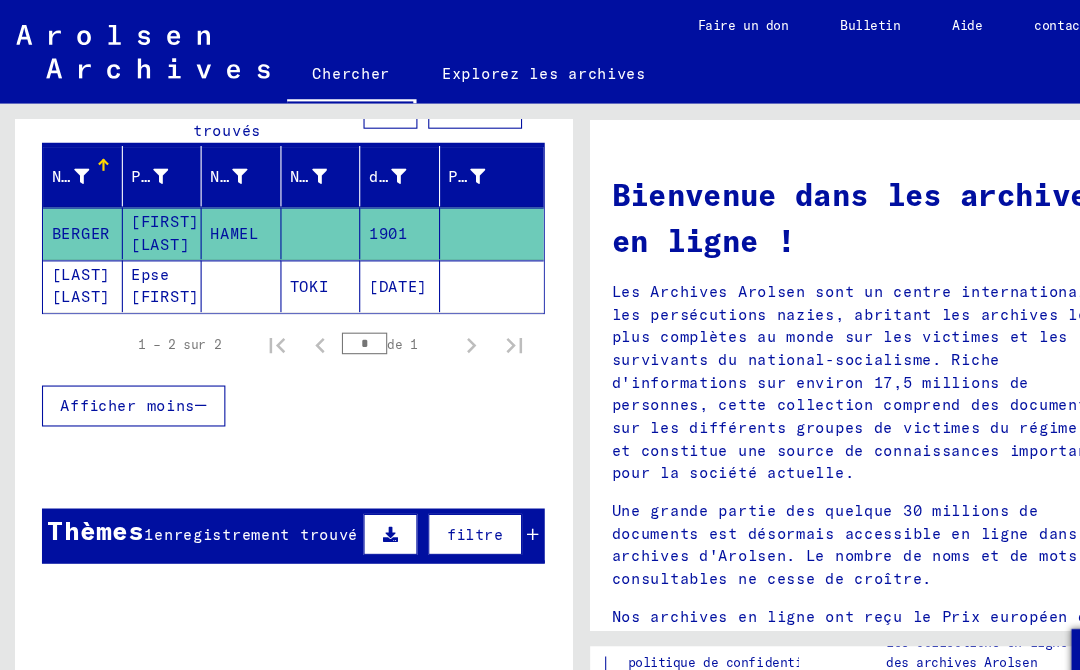 click at bounding box center (362, 495) 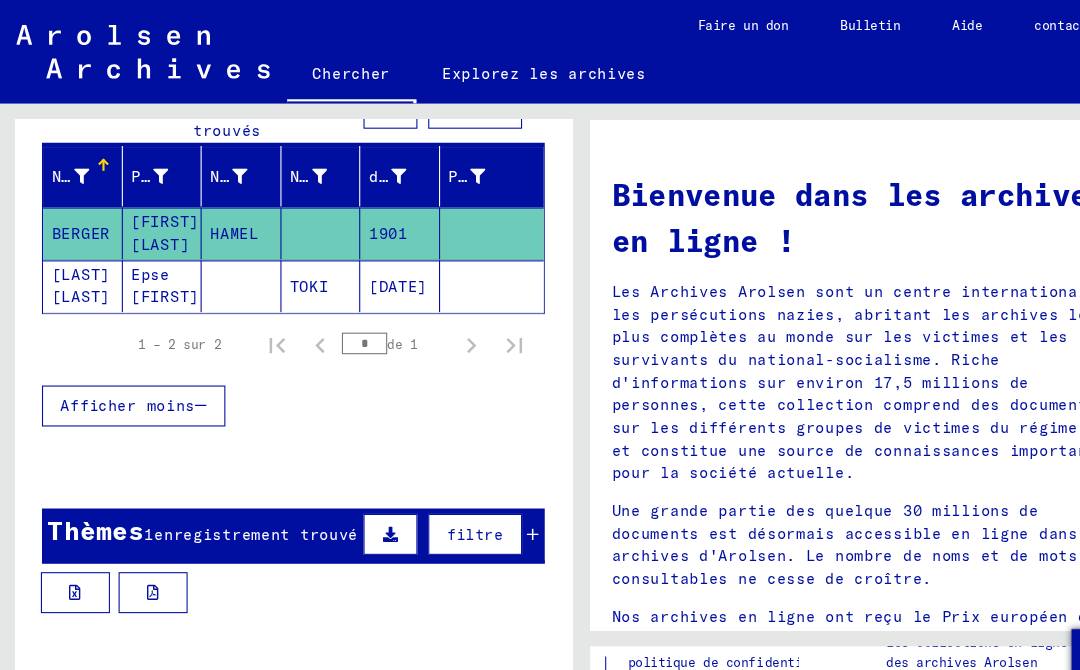 click at bounding box center [70, 549] 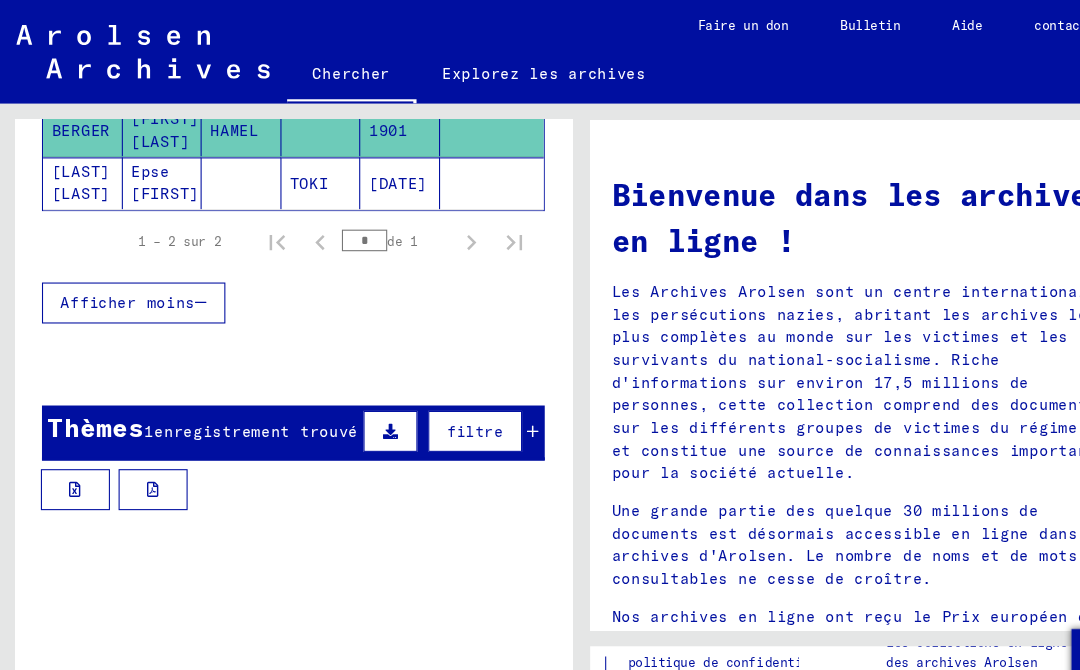 scroll, scrollTop: 337, scrollLeft: 0, axis: vertical 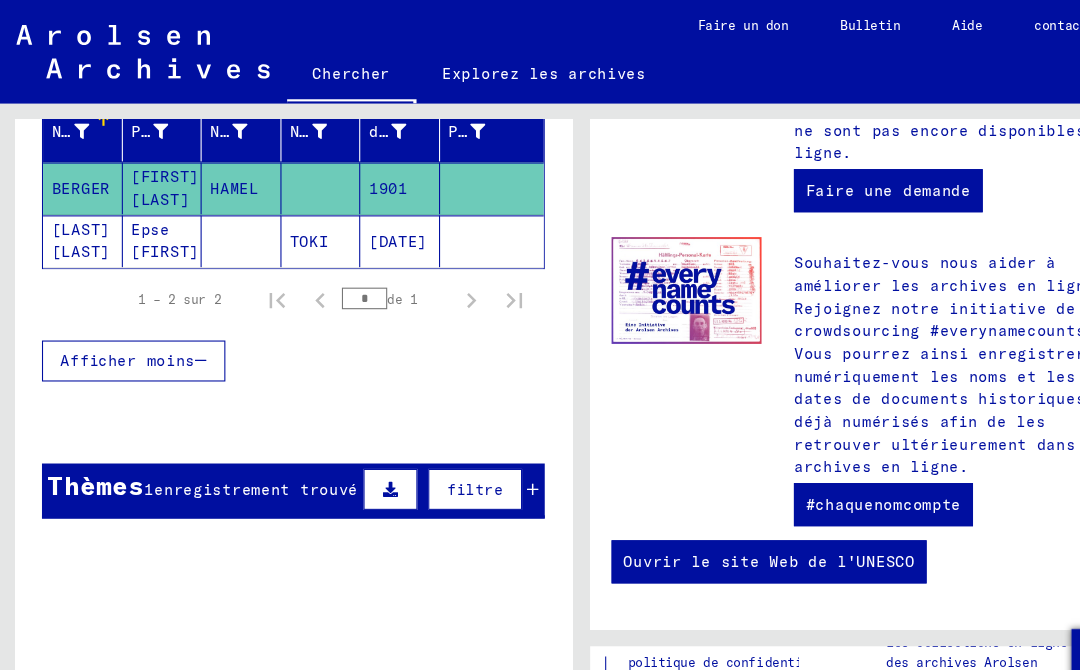 click on "[DATE]" 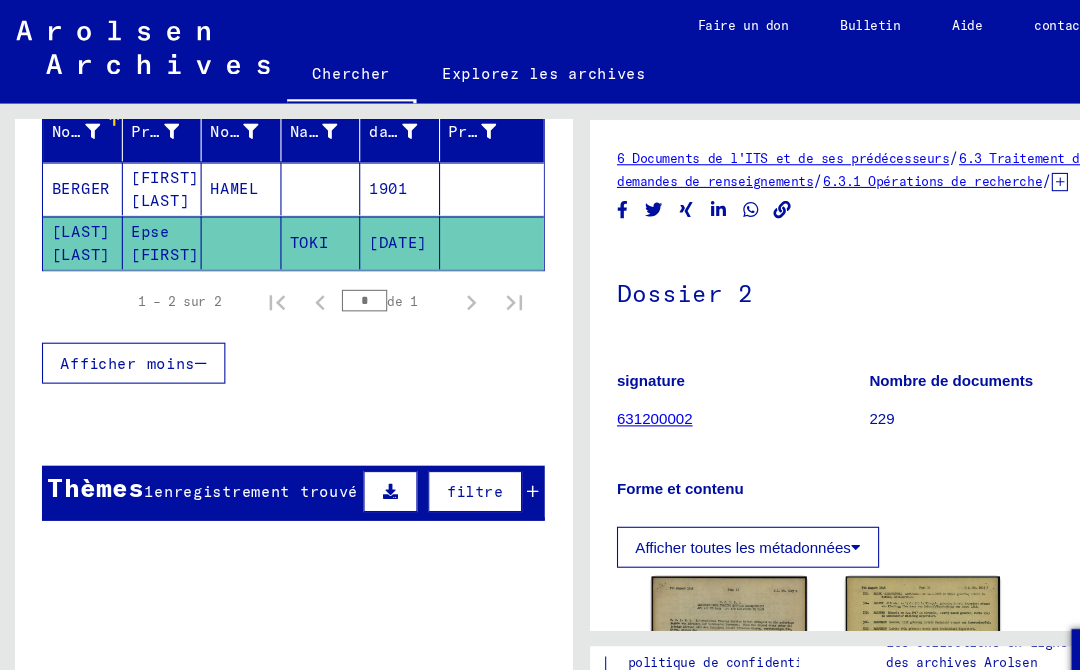 scroll, scrollTop: 0, scrollLeft: 0, axis: both 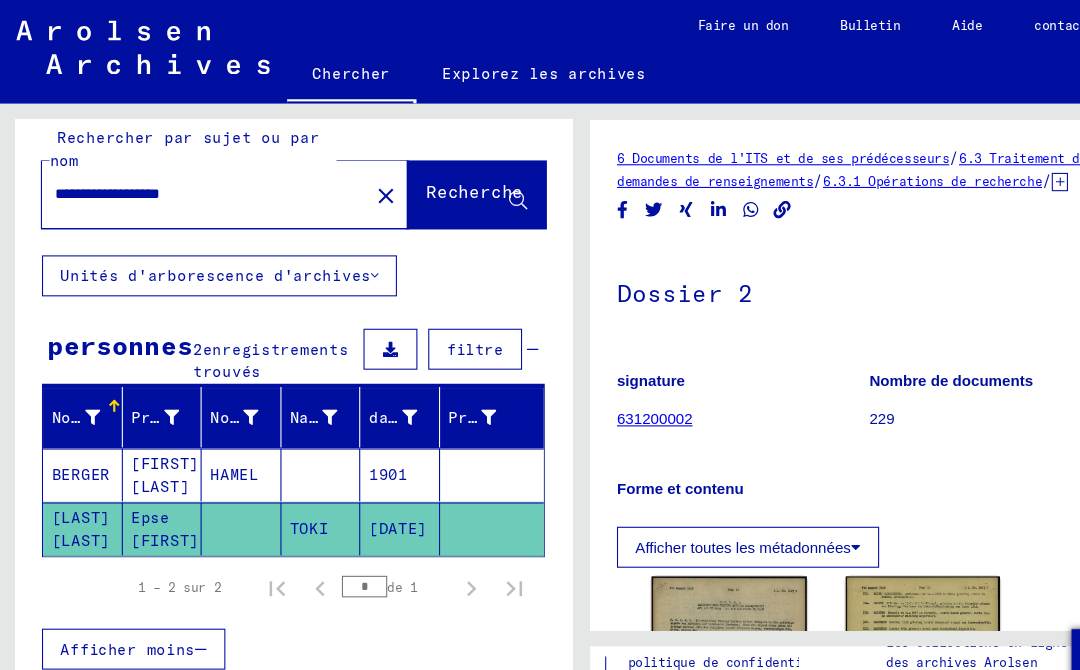 click on "Unités d'arborescence d'archives" 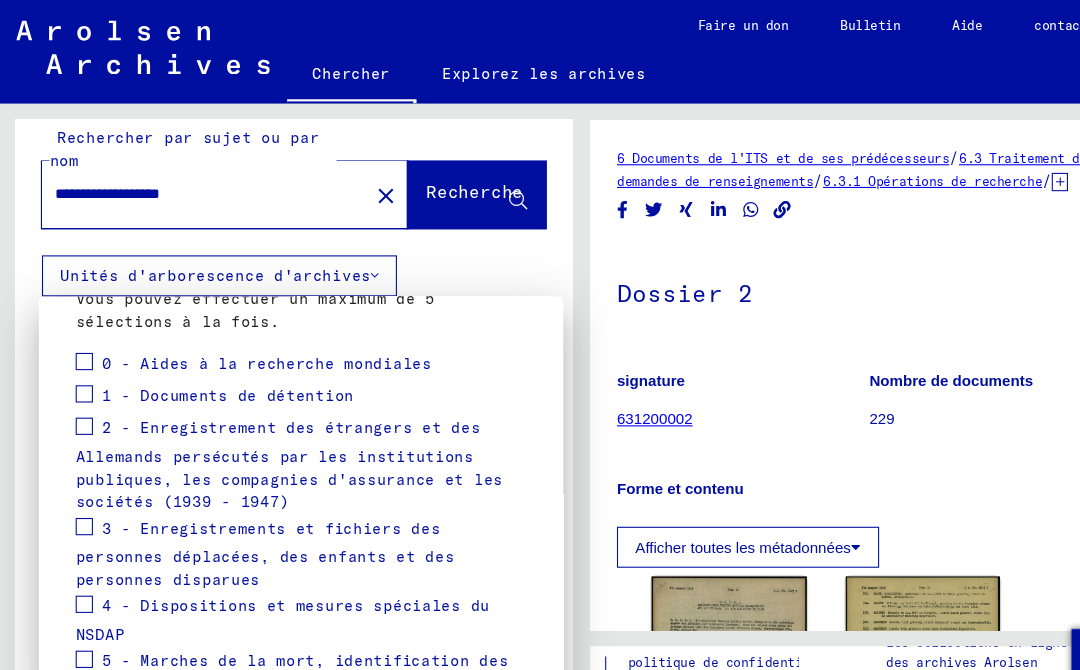 scroll, scrollTop: 290, scrollLeft: 0, axis: vertical 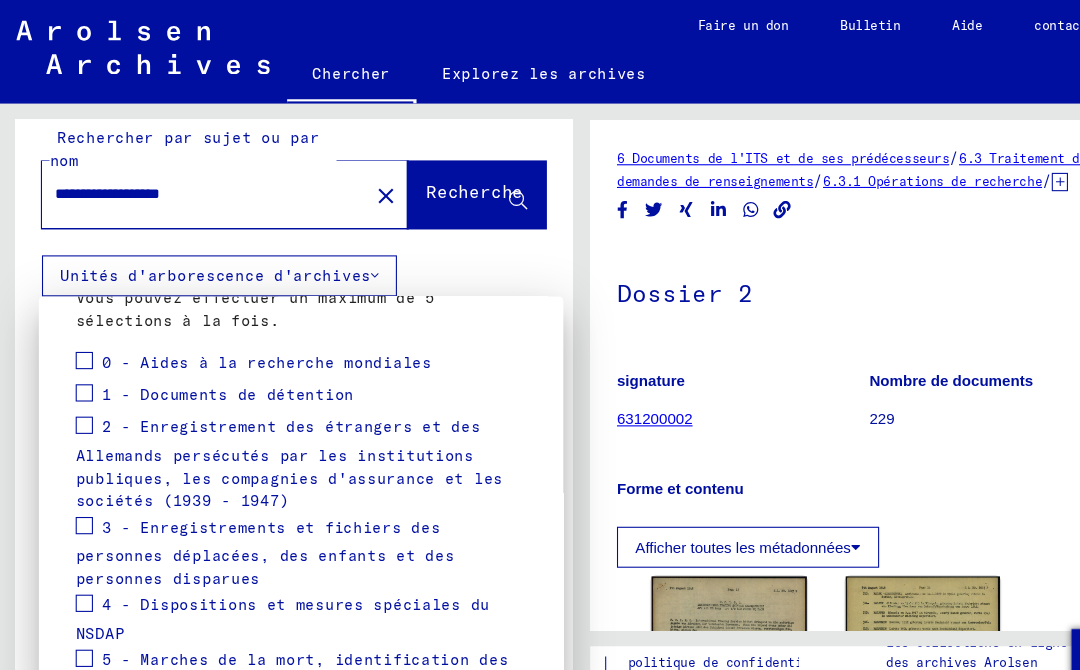 click at bounding box center (78, 364) 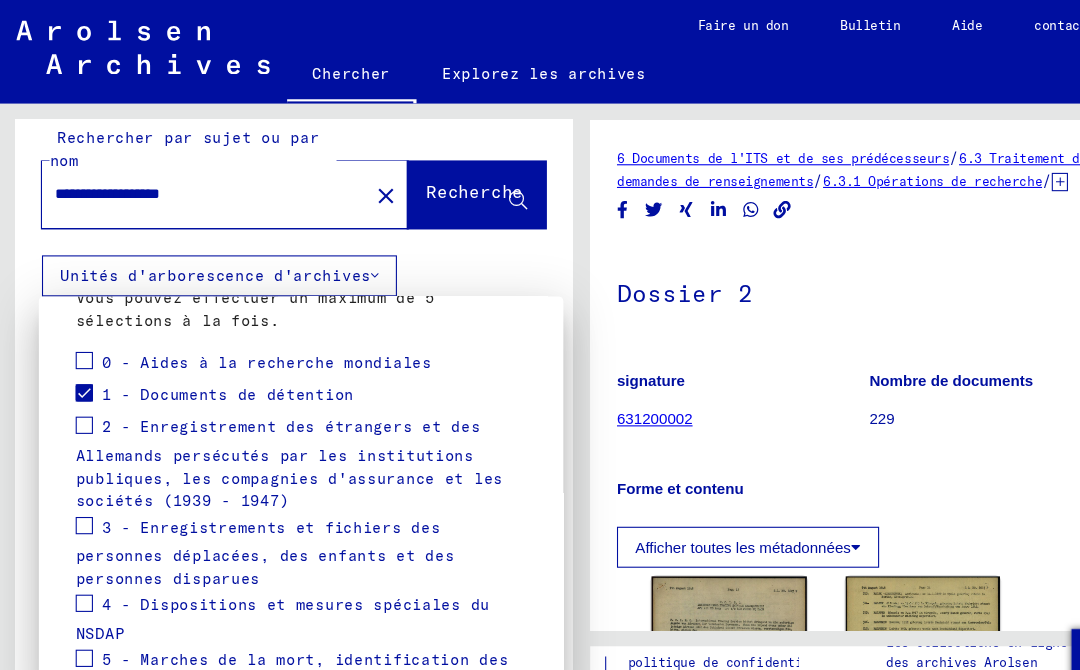 click at bounding box center [78, 394] 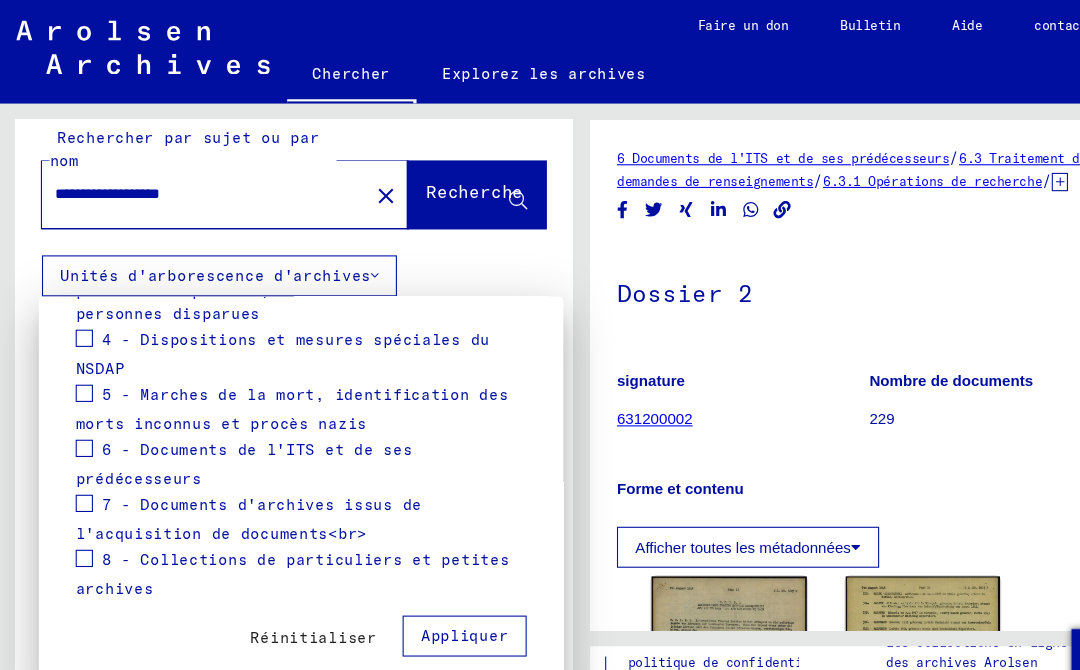 scroll, scrollTop: 535, scrollLeft: 0, axis: vertical 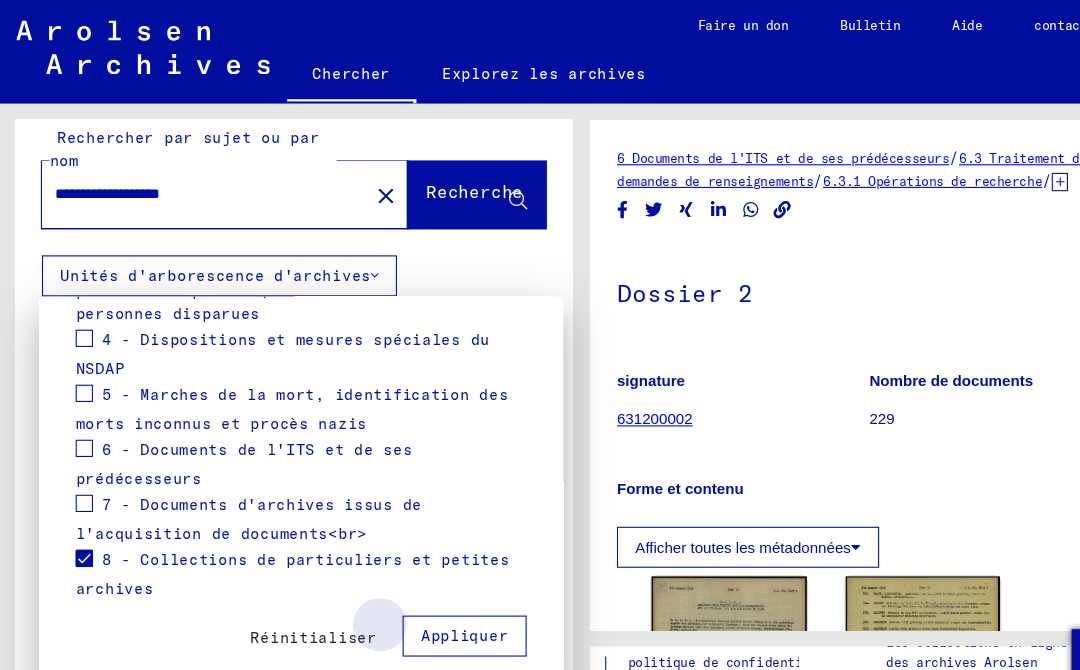 click on "Appliquer" at bounding box center (430, 590) 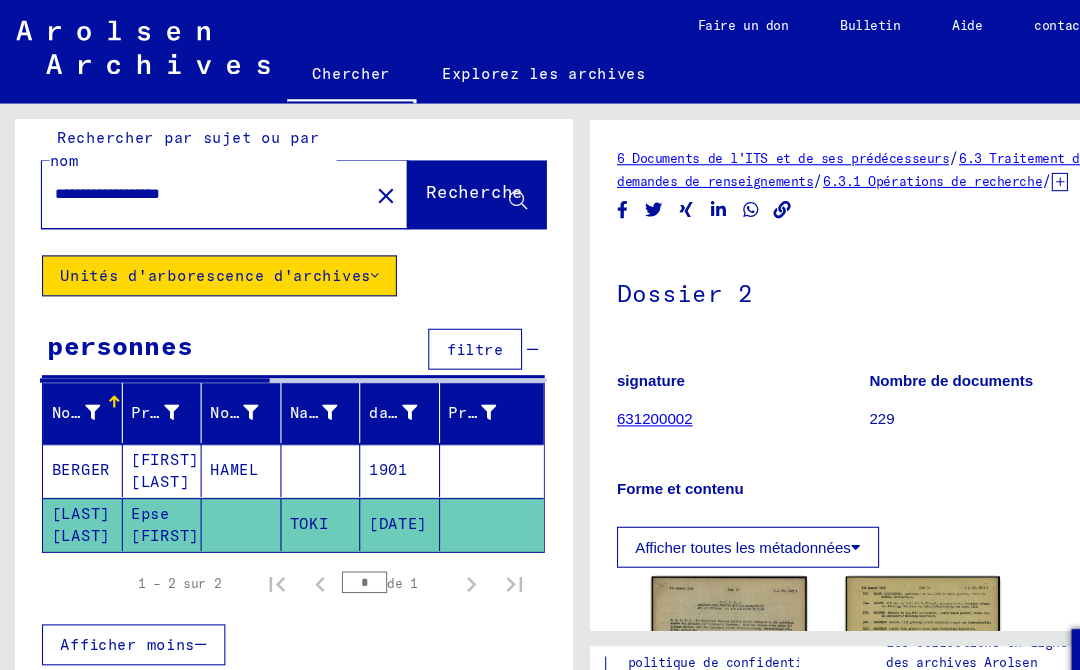 scroll, scrollTop: 0, scrollLeft: 0, axis: both 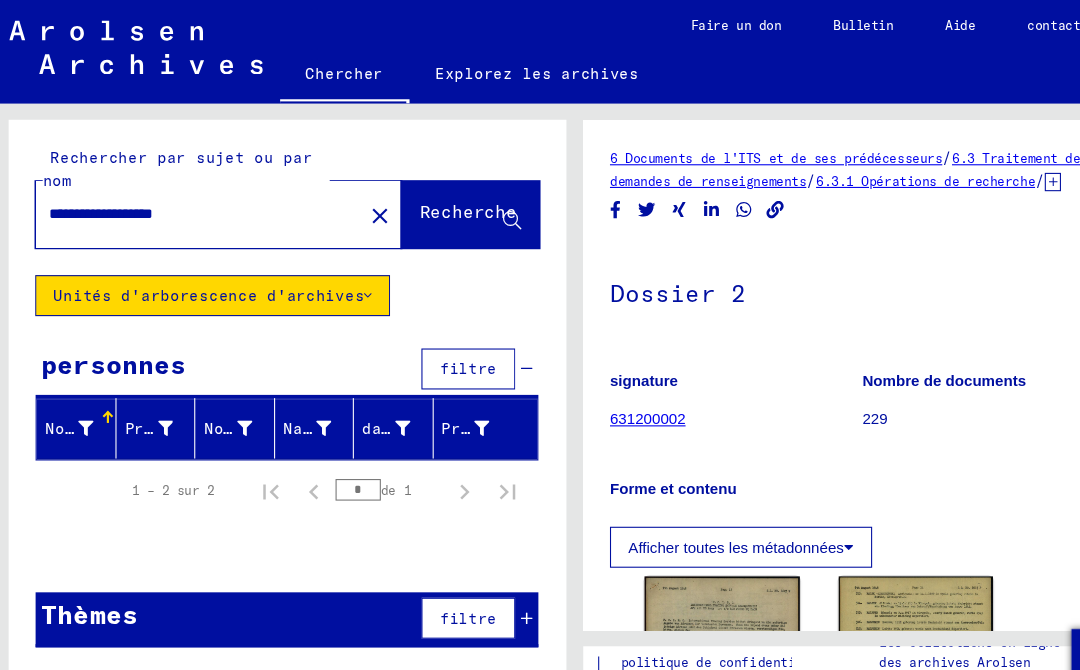 click on "1 – 2 sur 2" at bounding box center [160, 454] 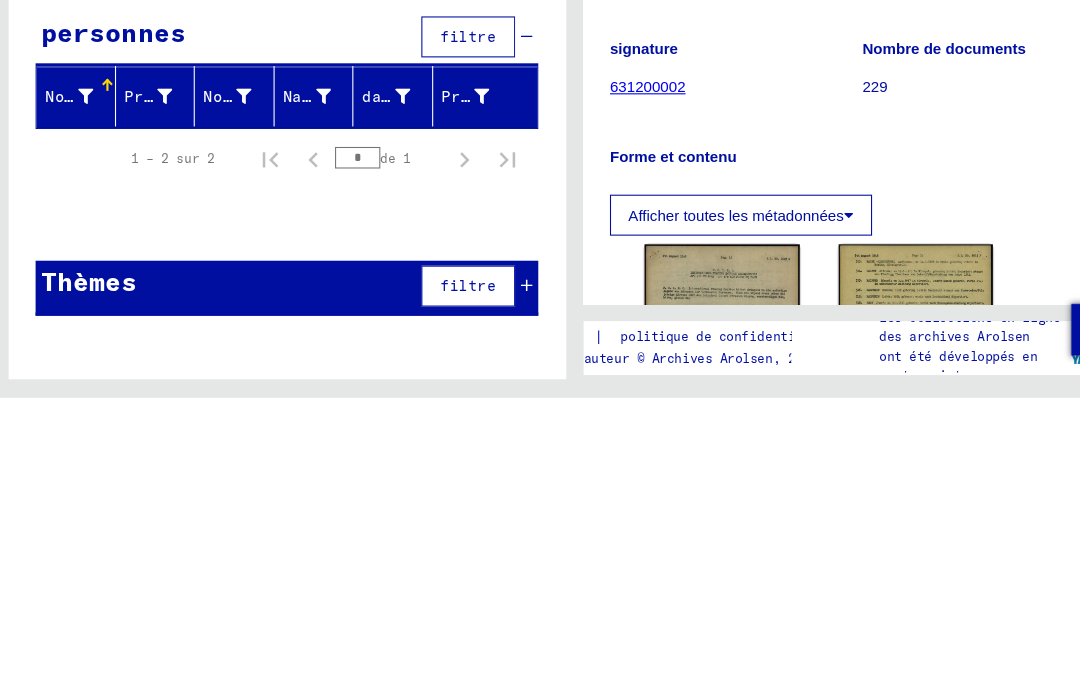click on "Forme et contenu" 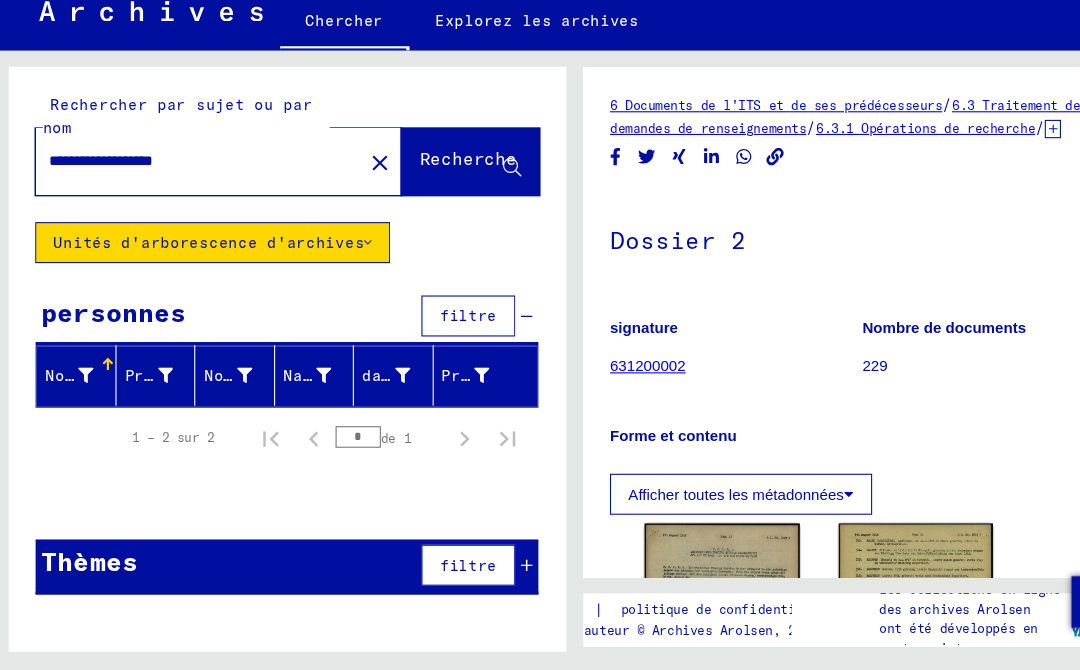 click 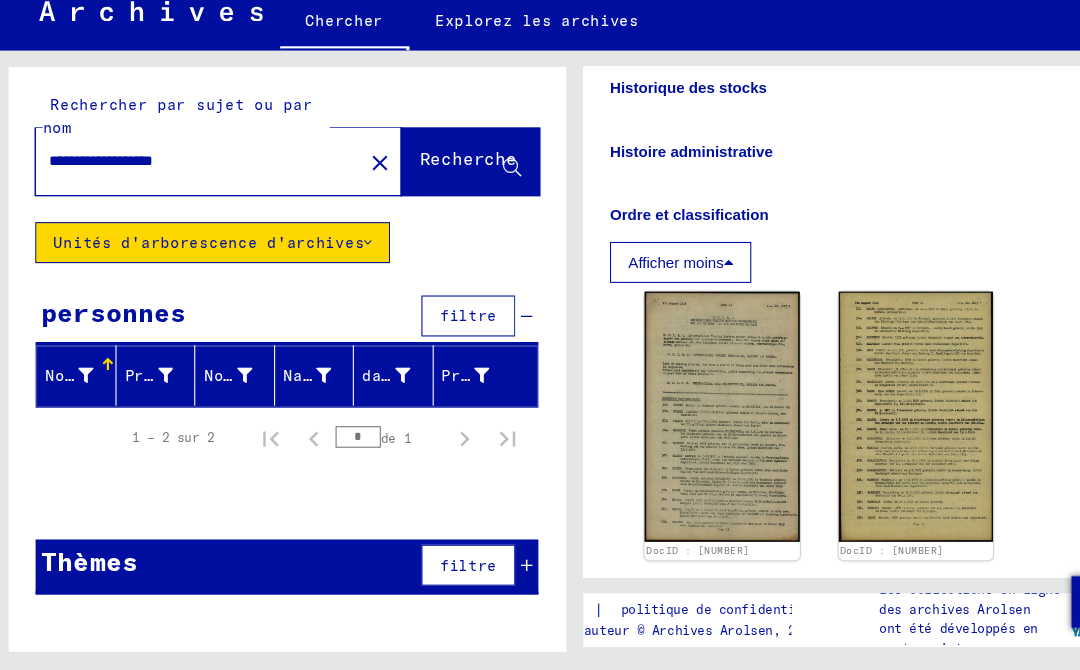 scroll, scrollTop: 375, scrollLeft: 0, axis: vertical 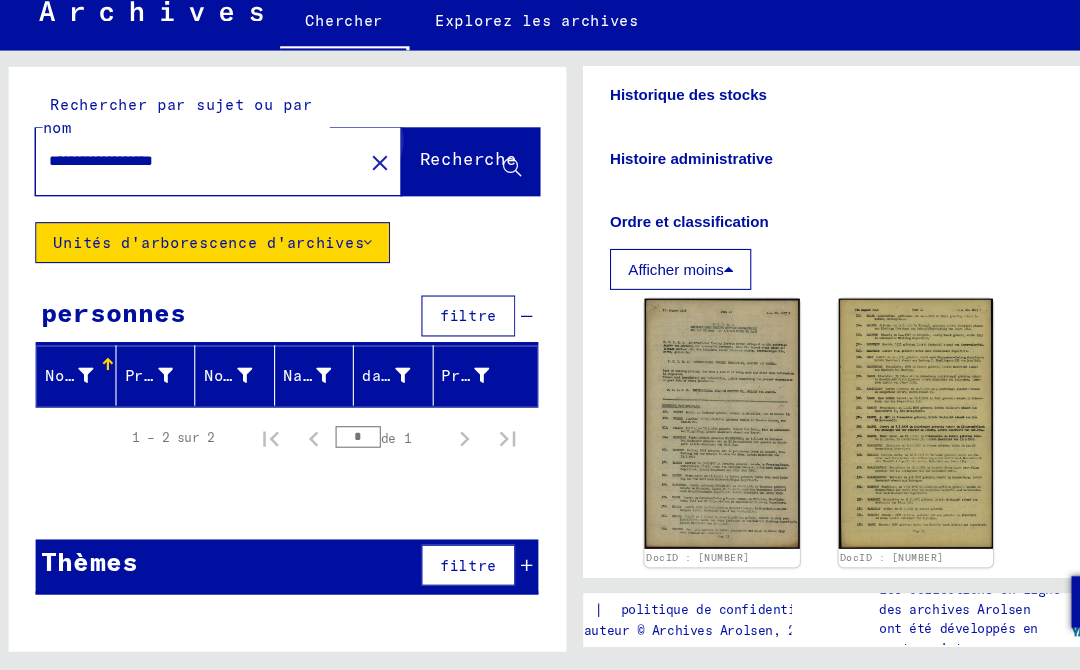 click on "Recherche" 